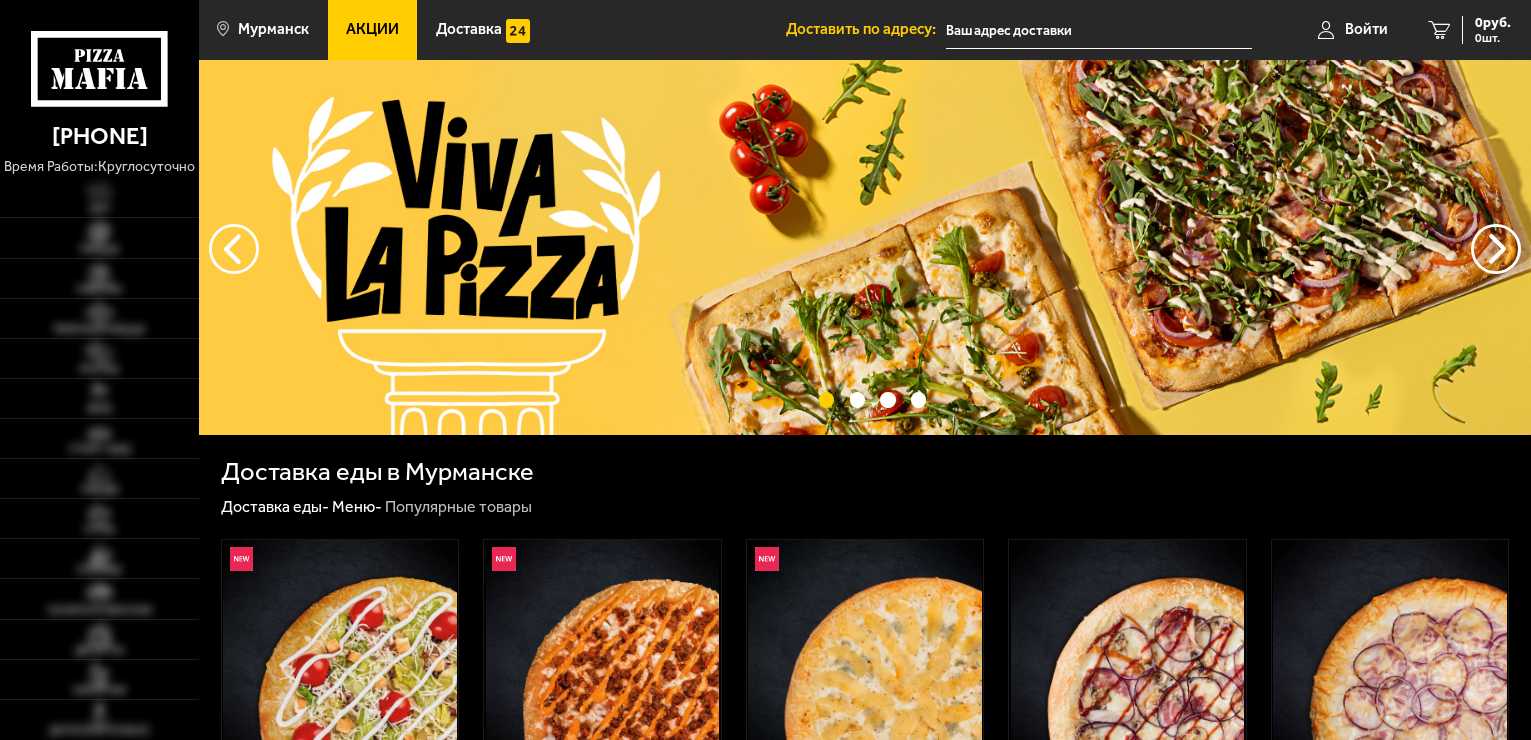 scroll, scrollTop: 0, scrollLeft: 0, axis: both 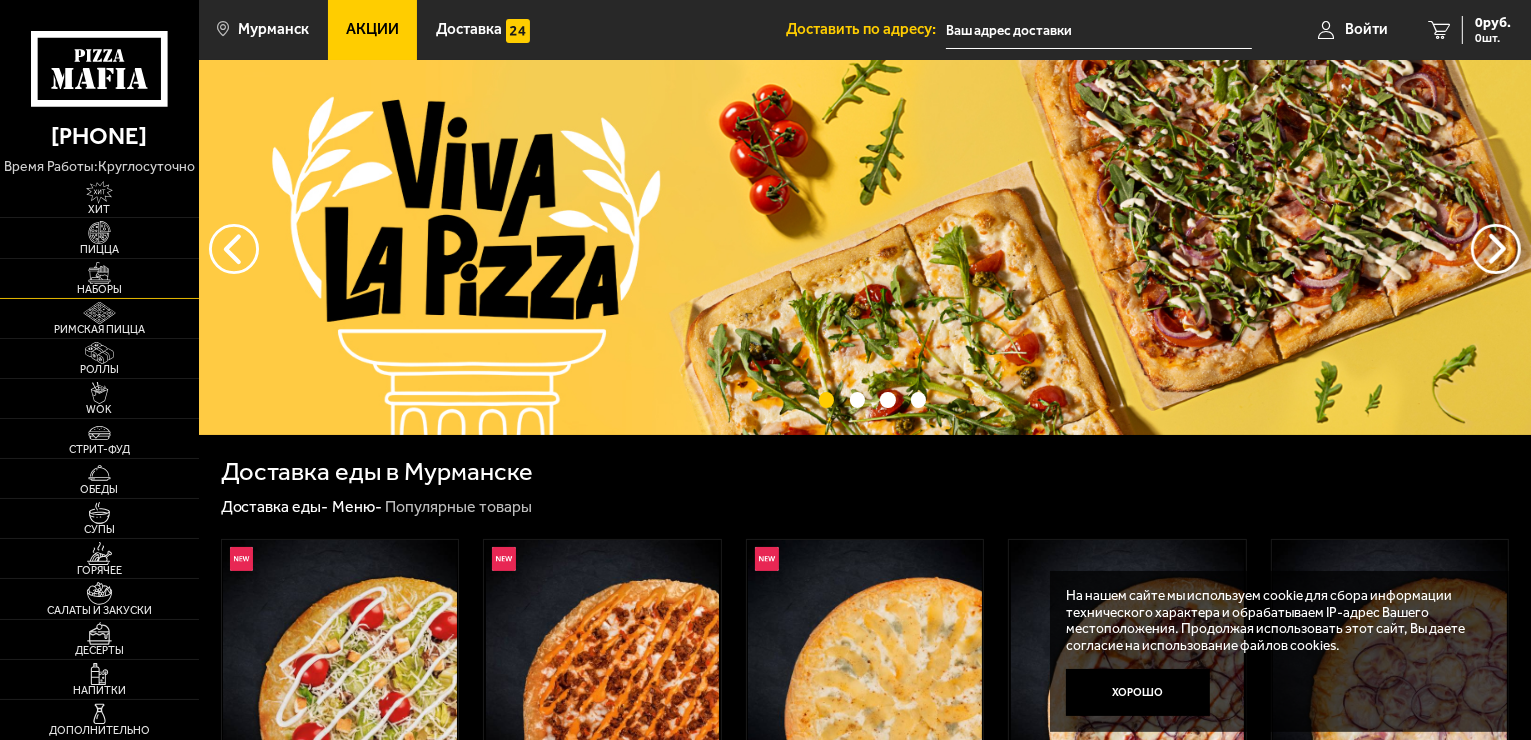 click at bounding box center (99, 273) 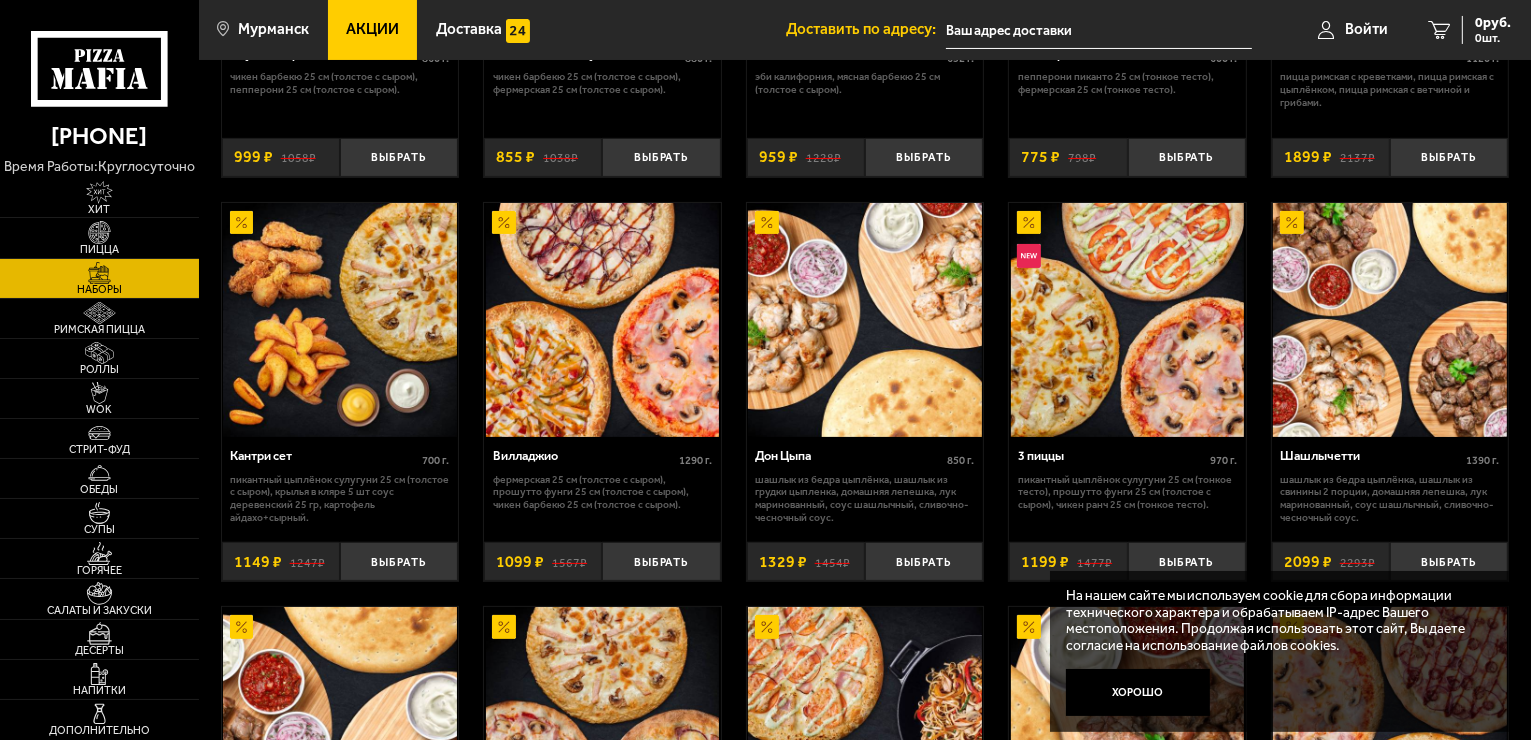 scroll, scrollTop: 400, scrollLeft: 0, axis: vertical 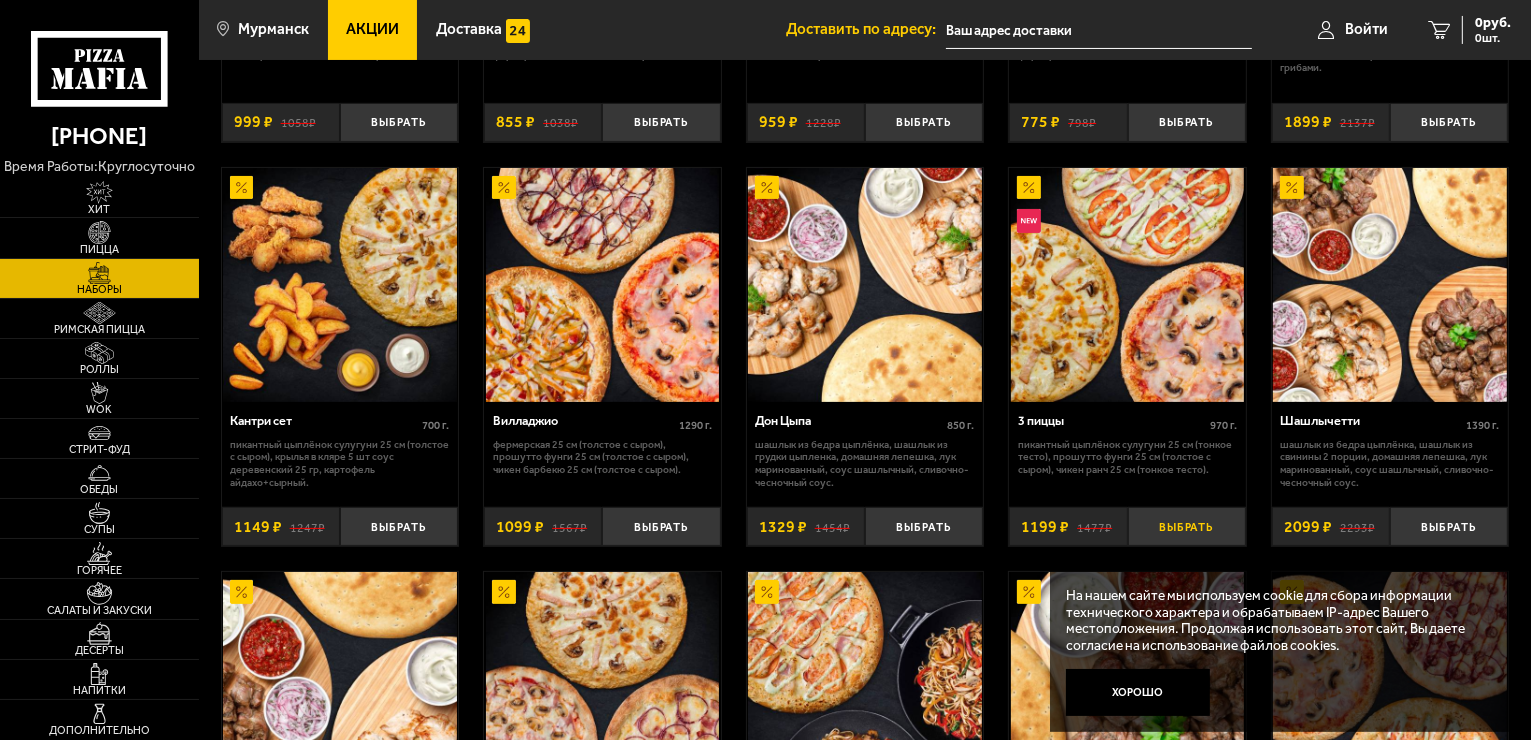 click on "Выбрать" at bounding box center (1187, 526) 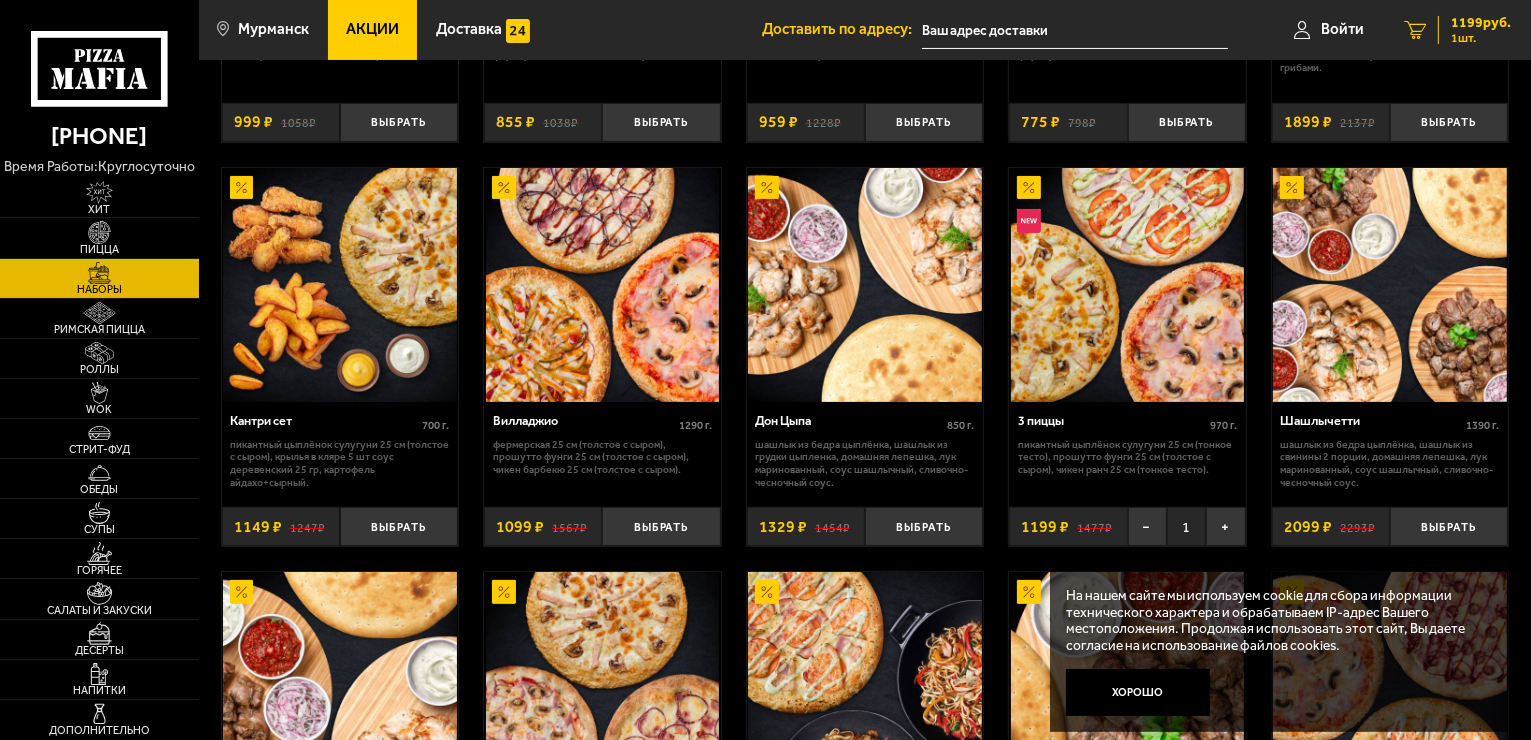 click on "1199  руб." at bounding box center (1481, 23) 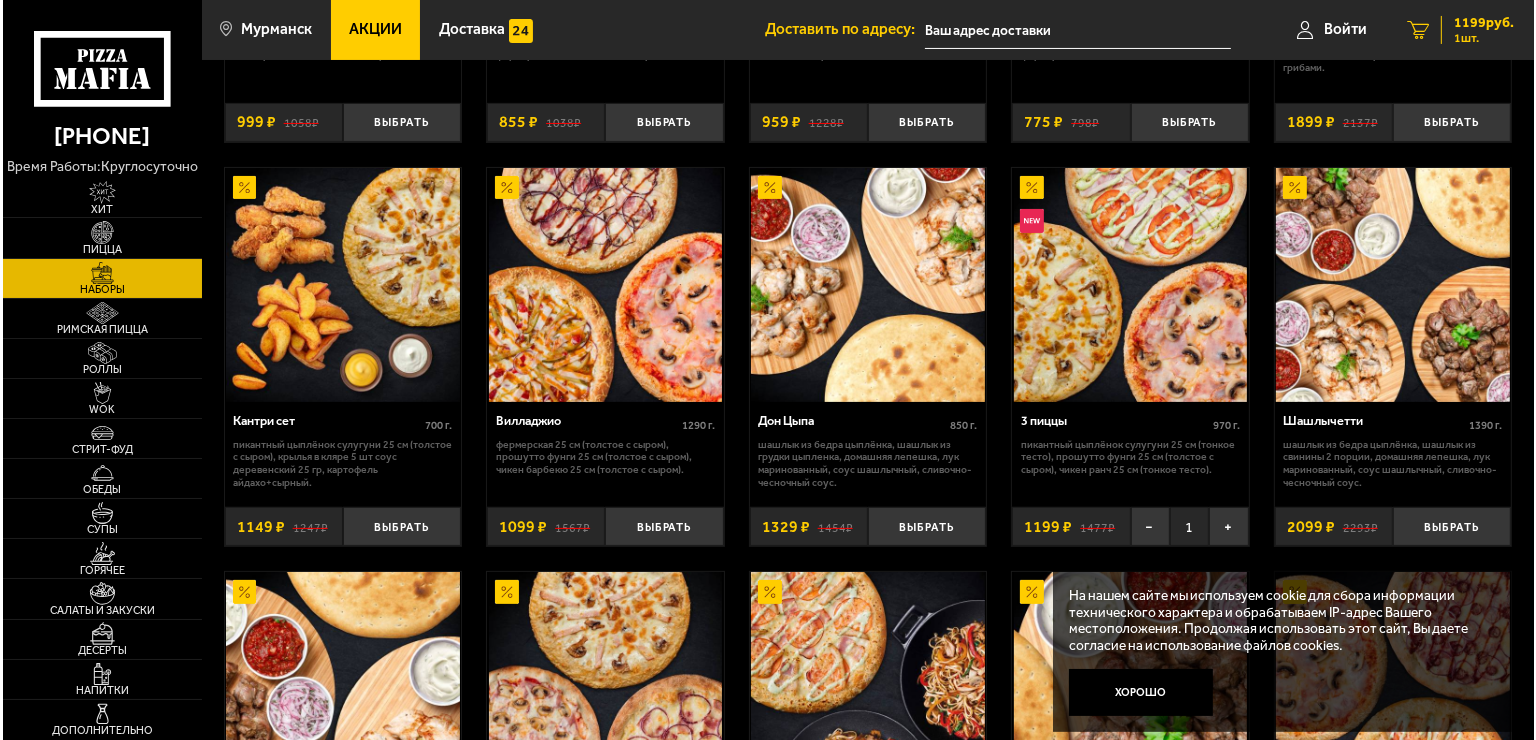 scroll, scrollTop: 0, scrollLeft: 0, axis: both 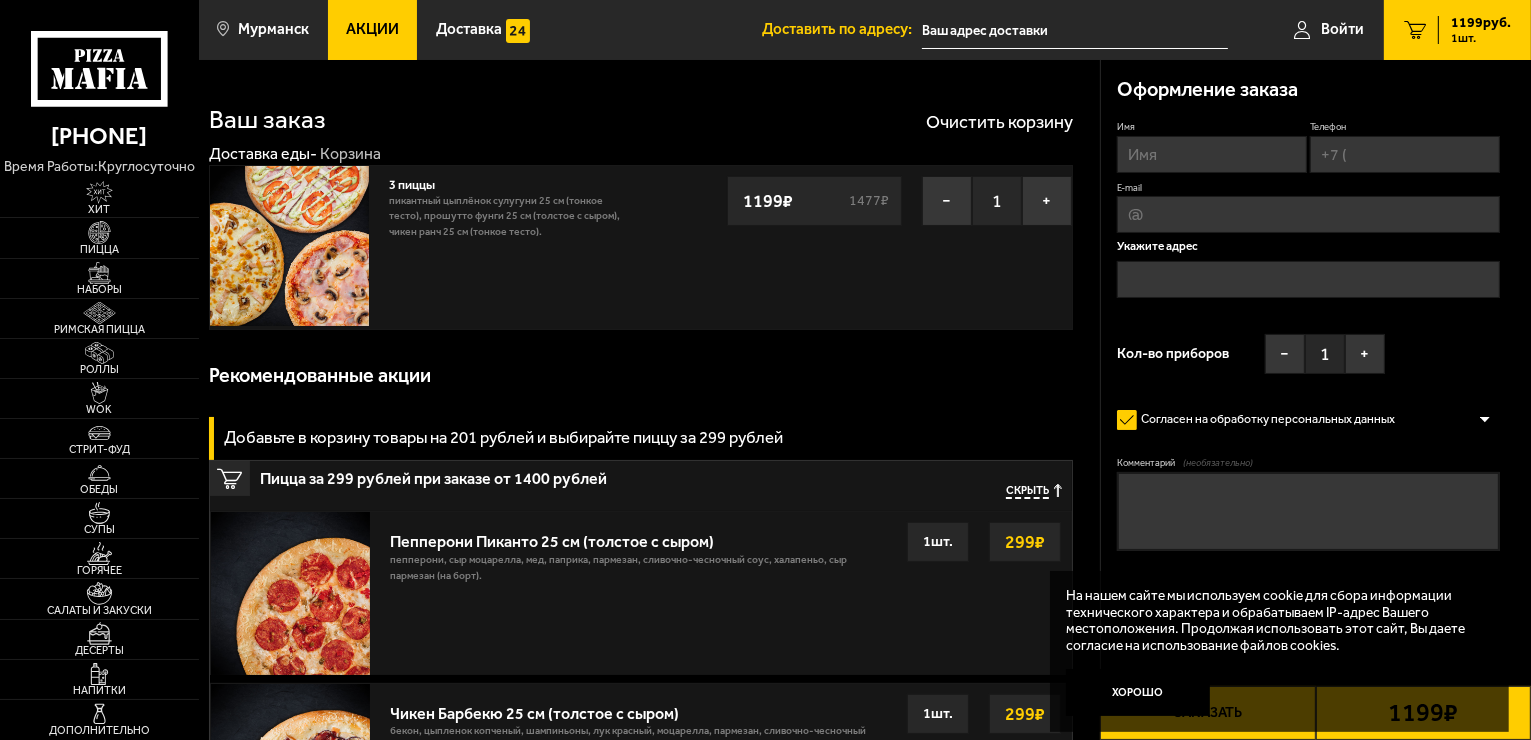 click on "Имя" at bounding box center (1212, 154) 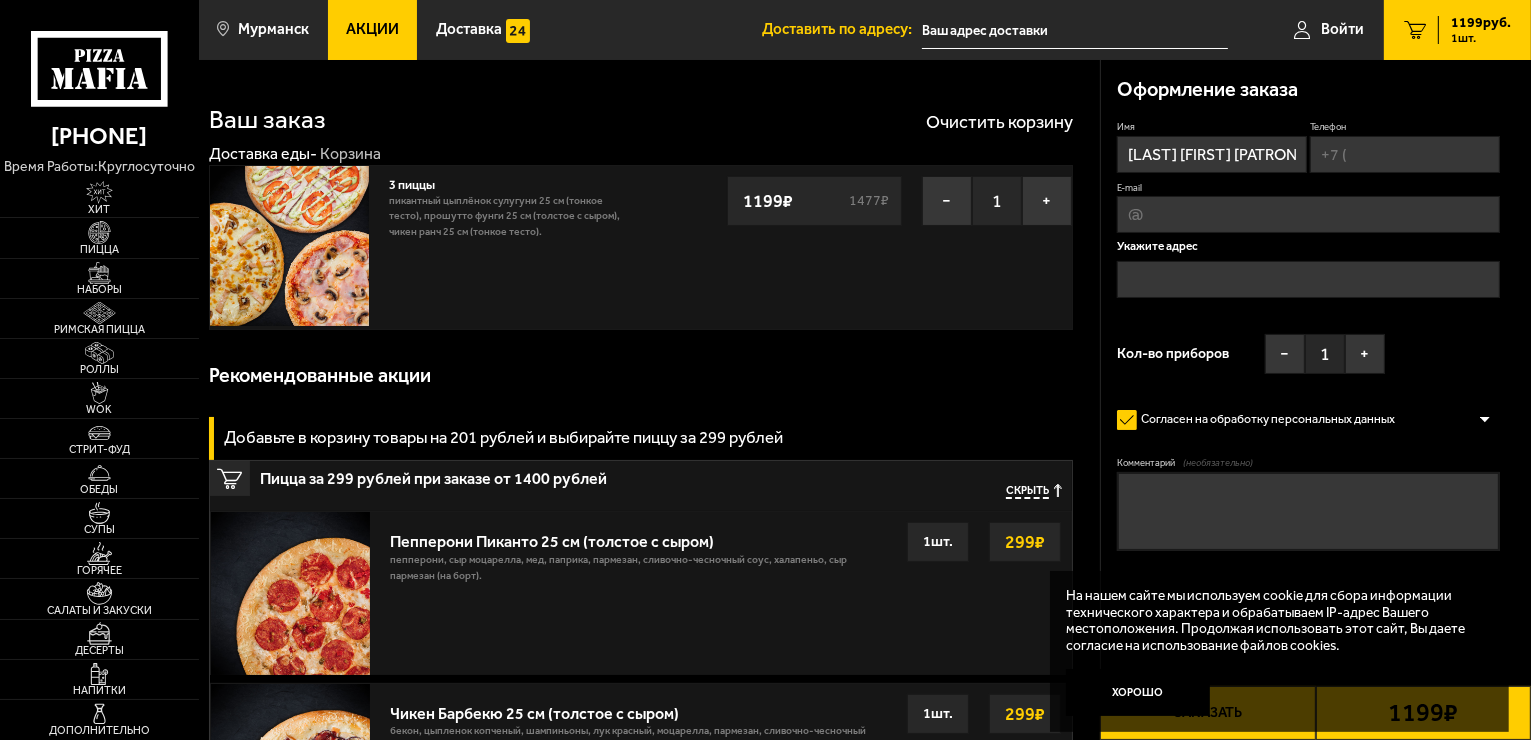 type on "[PHONE]" 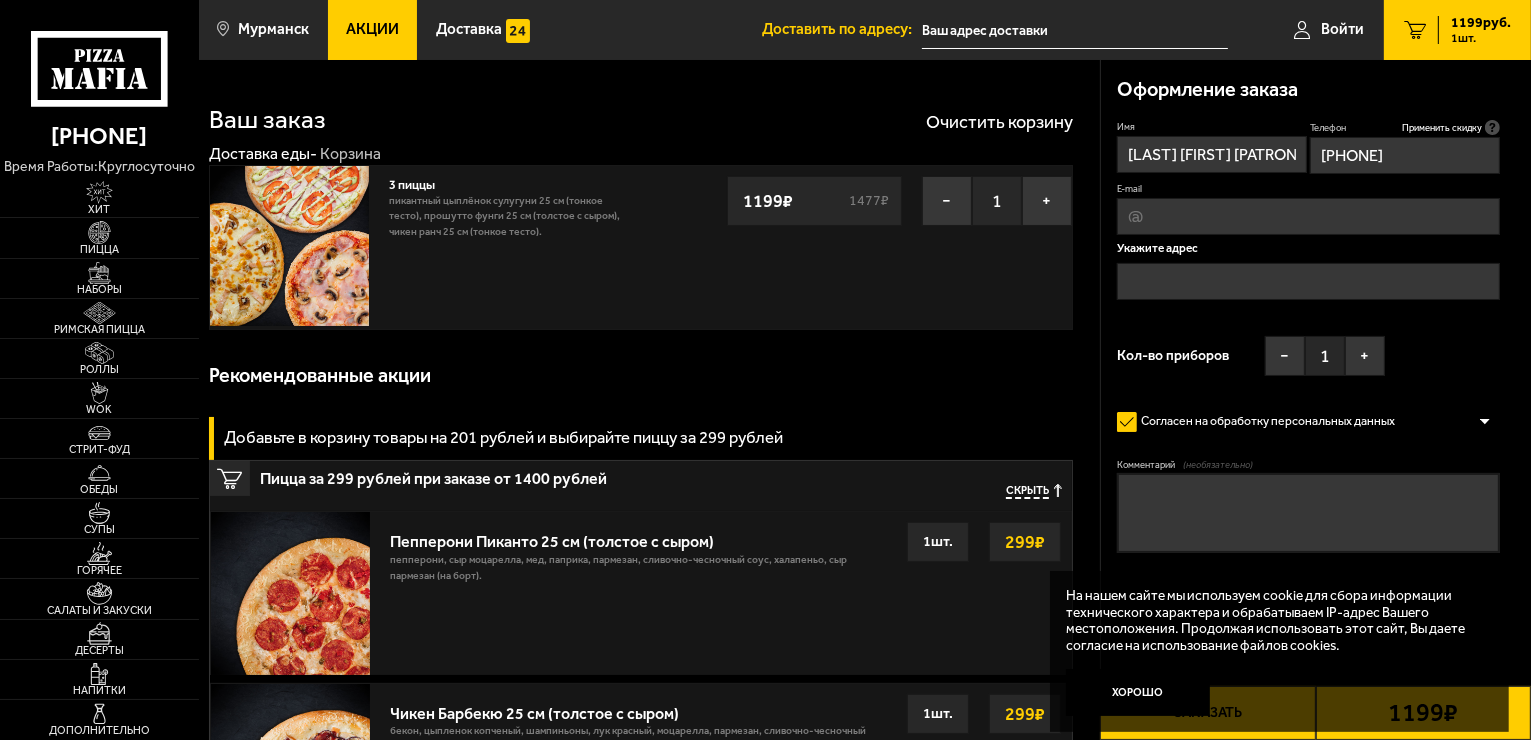 type on "[FIRST]" 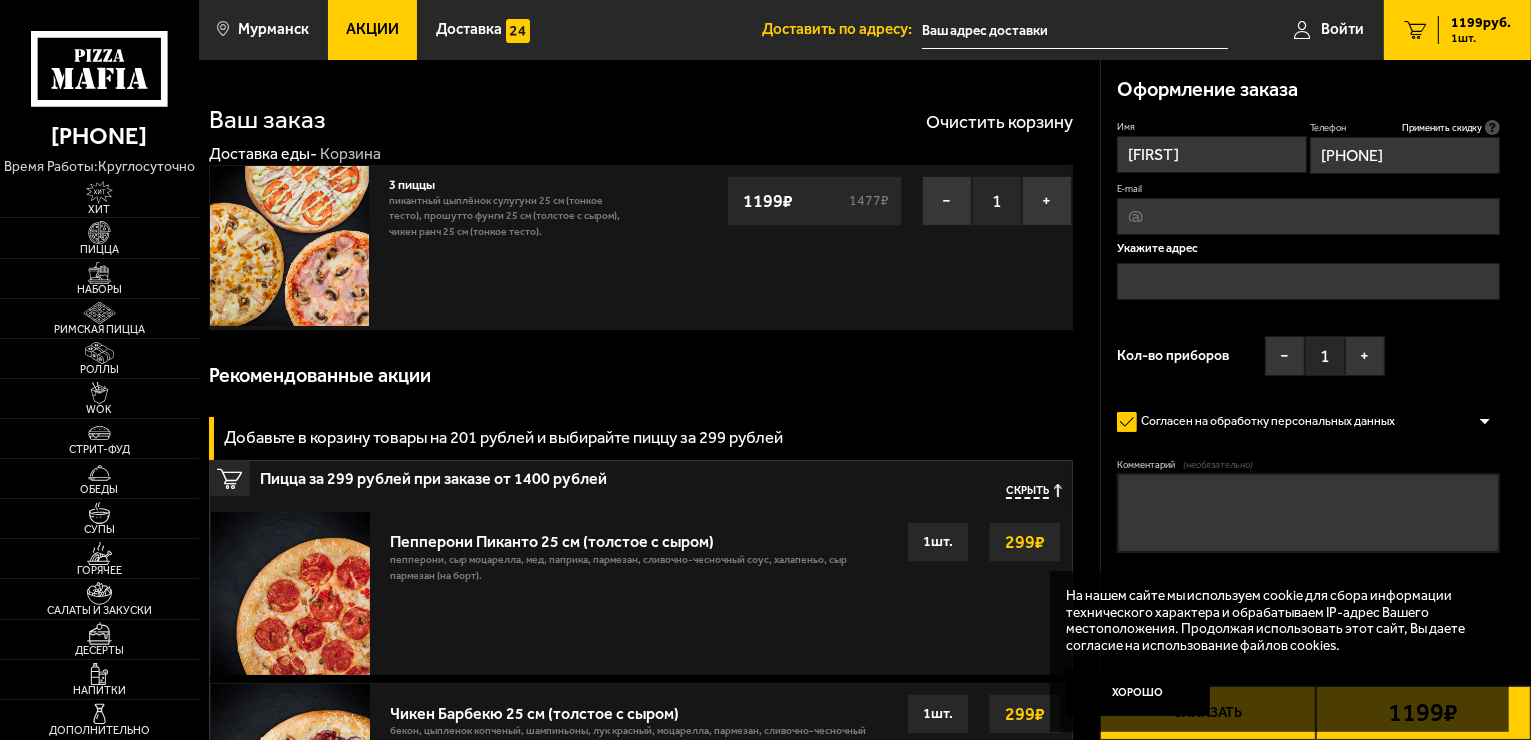 click on "E-mail" at bounding box center (1308, 216) 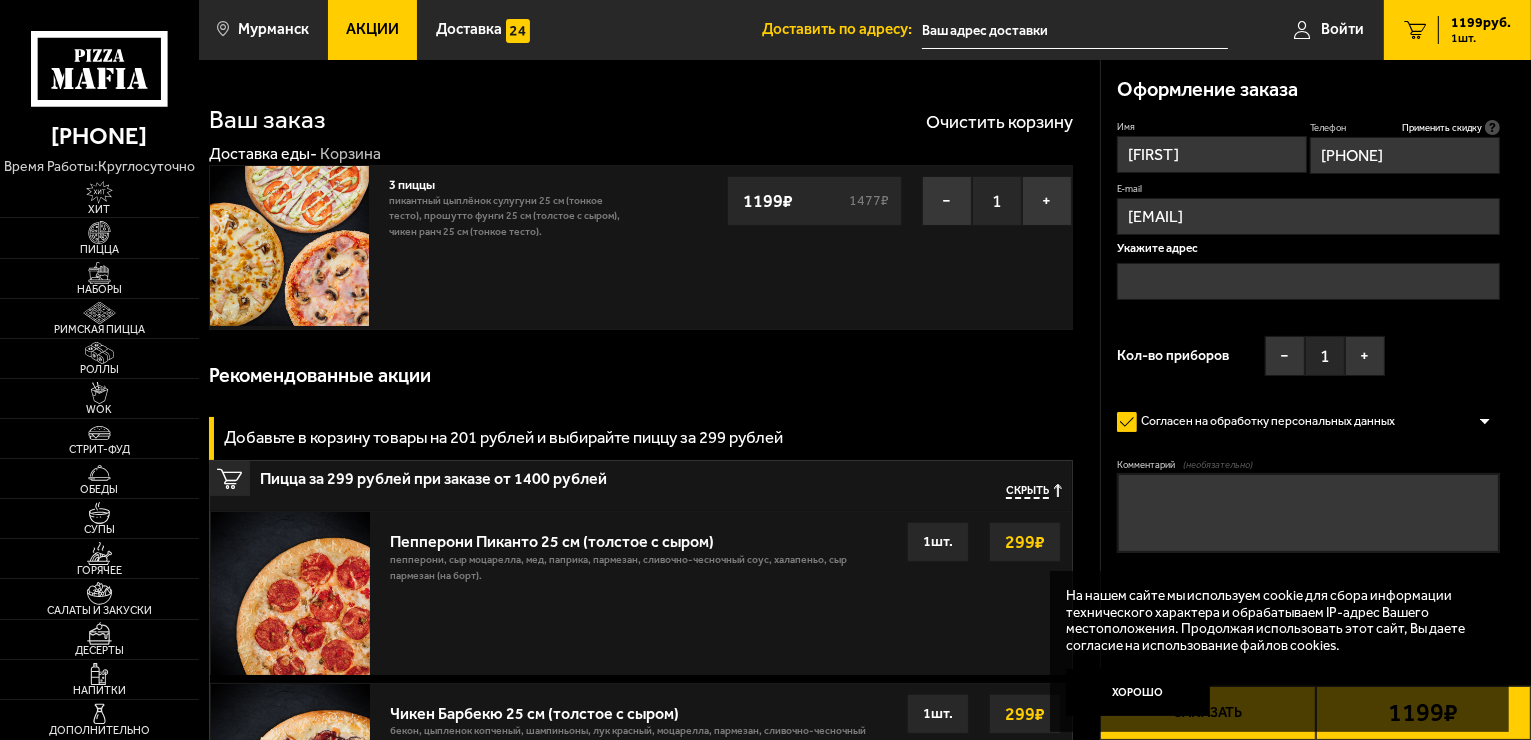 click at bounding box center (1308, 281) 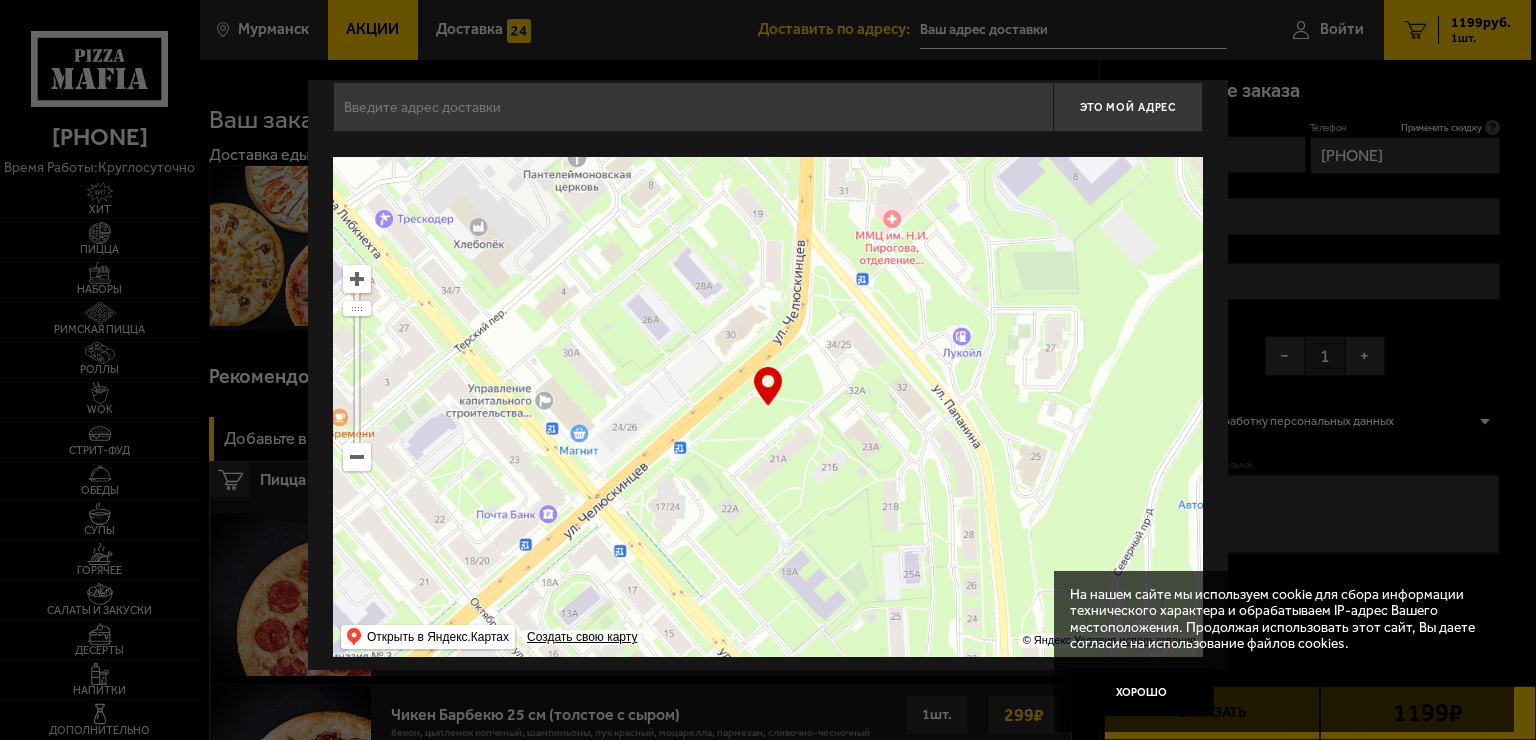 scroll, scrollTop: 34, scrollLeft: 0, axis: vertical 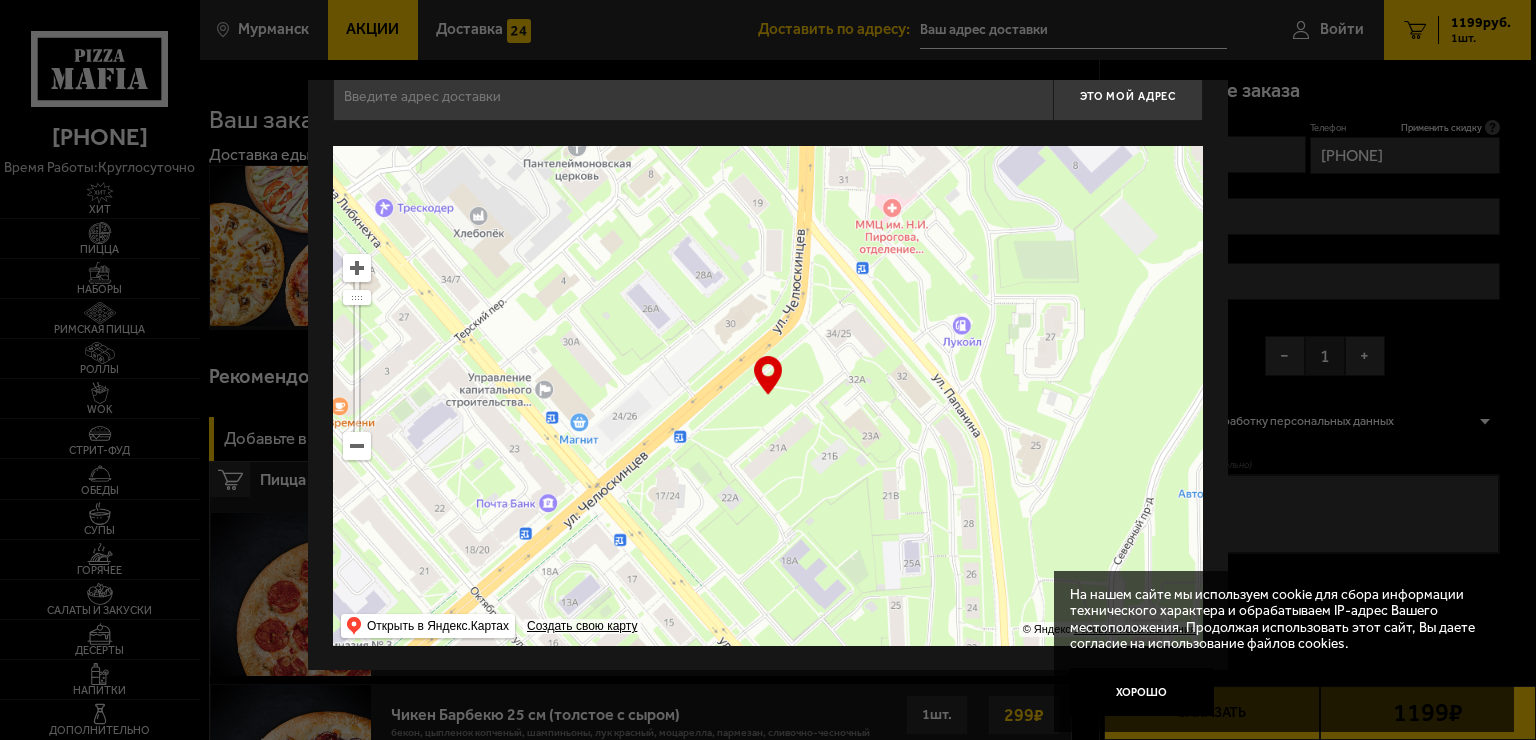 click on "Найдите адрес перетащив карту" at bounding box center [768, 133] 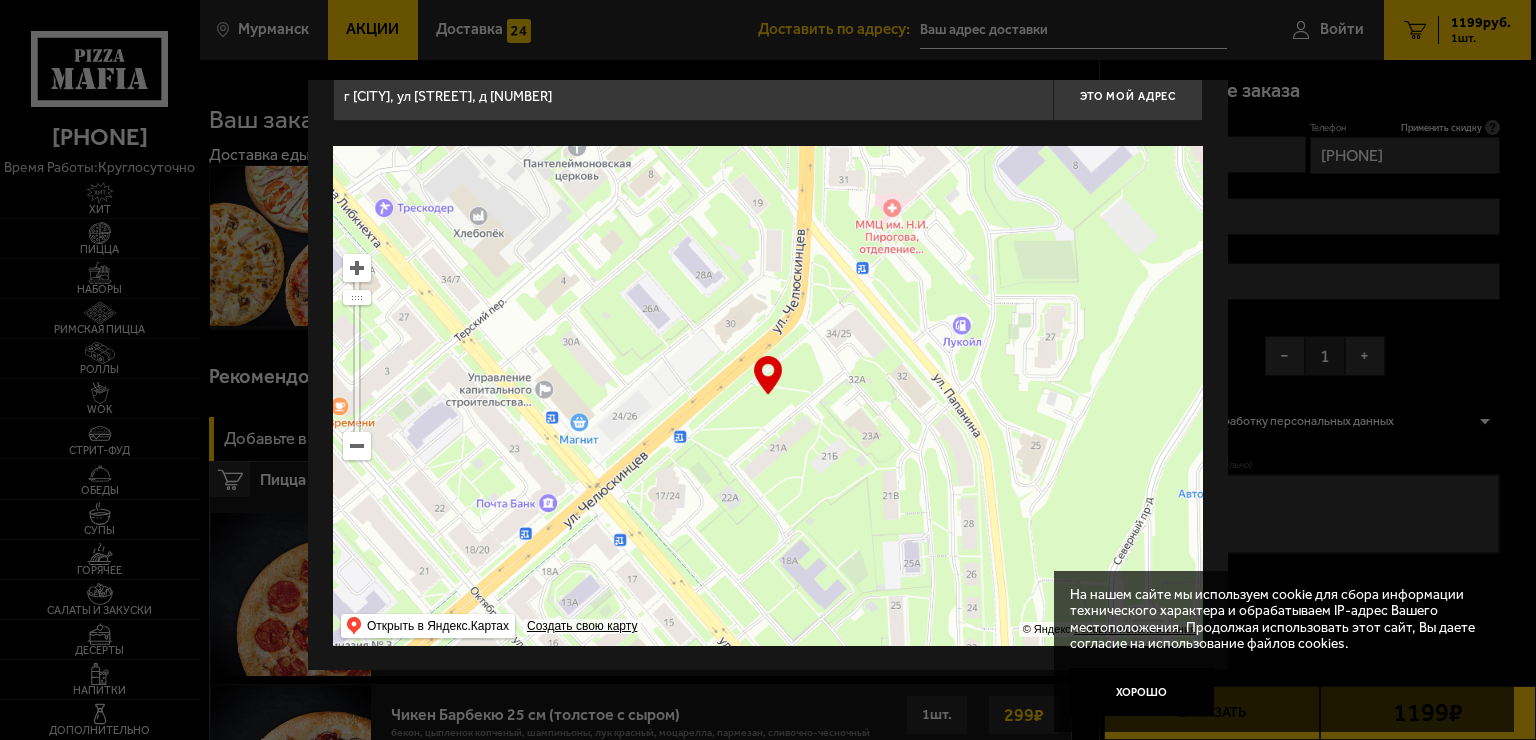scroll, scrollTop: 33, scrollLeft: 0, axis: vertical 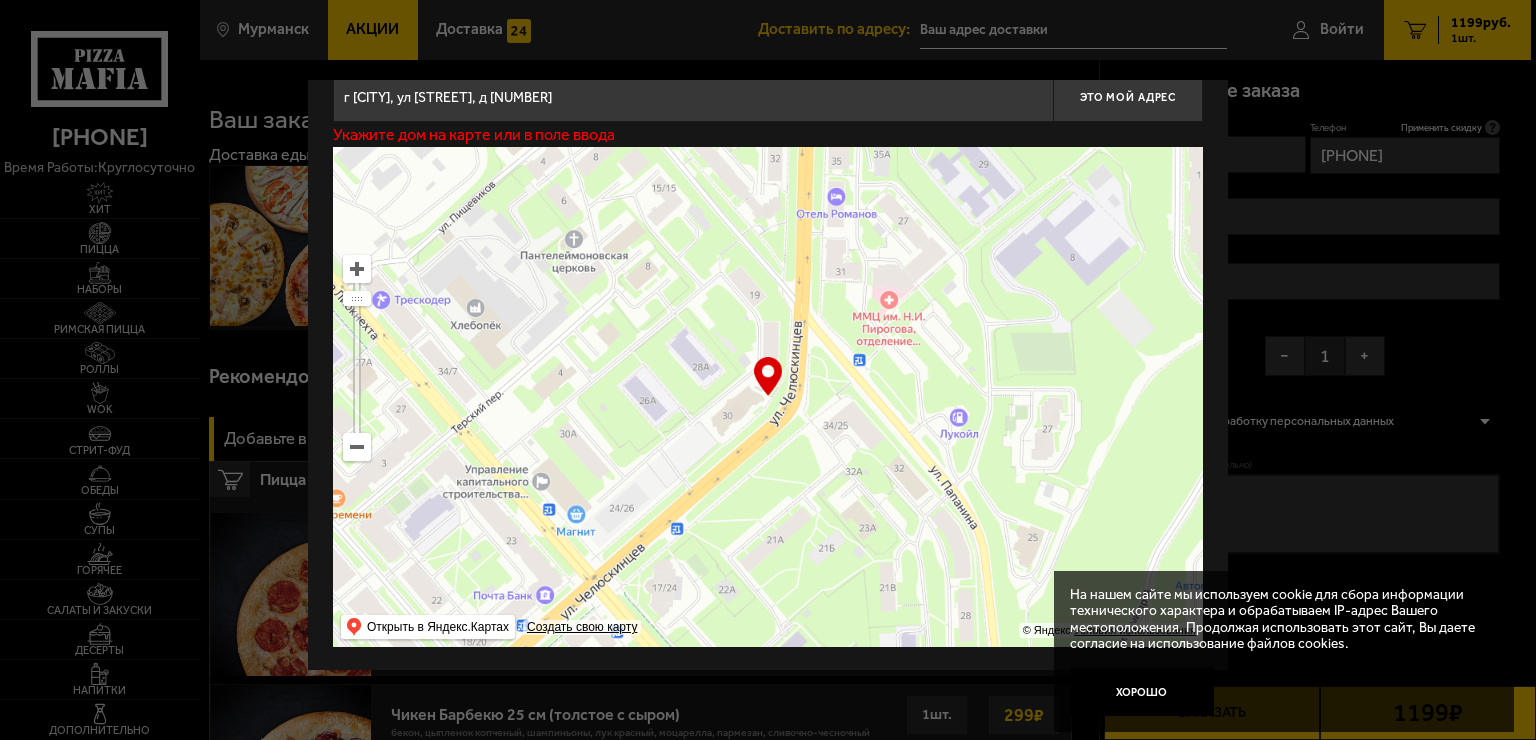 drag, startPoint x: 826, startPoint y: 258, endPoint x: 795, endPoint y: 424, distance: 168.86977 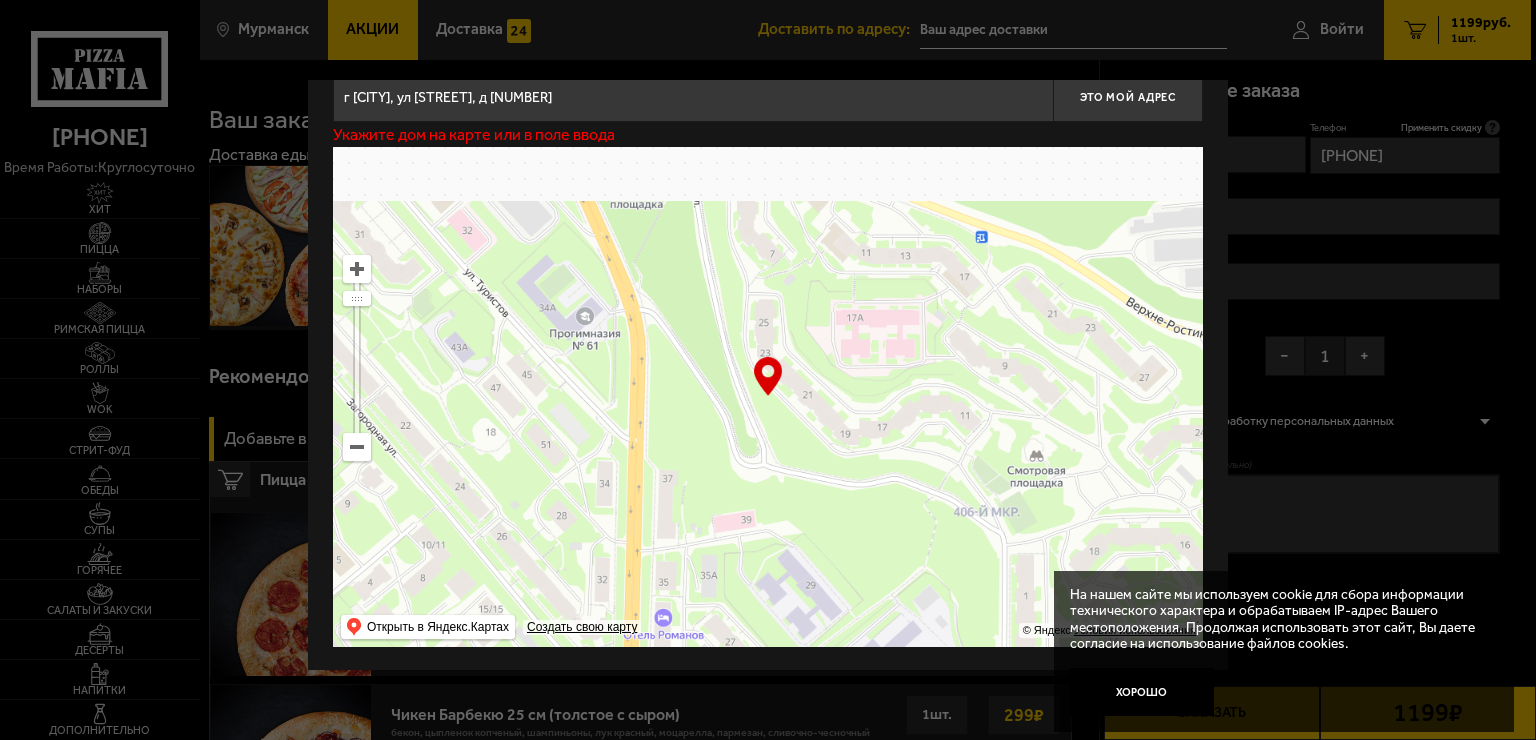 drag, startPoint x: 913, startPoint y: 197, endPoint x: 788, endPoint y: 491, distance: 319.46988 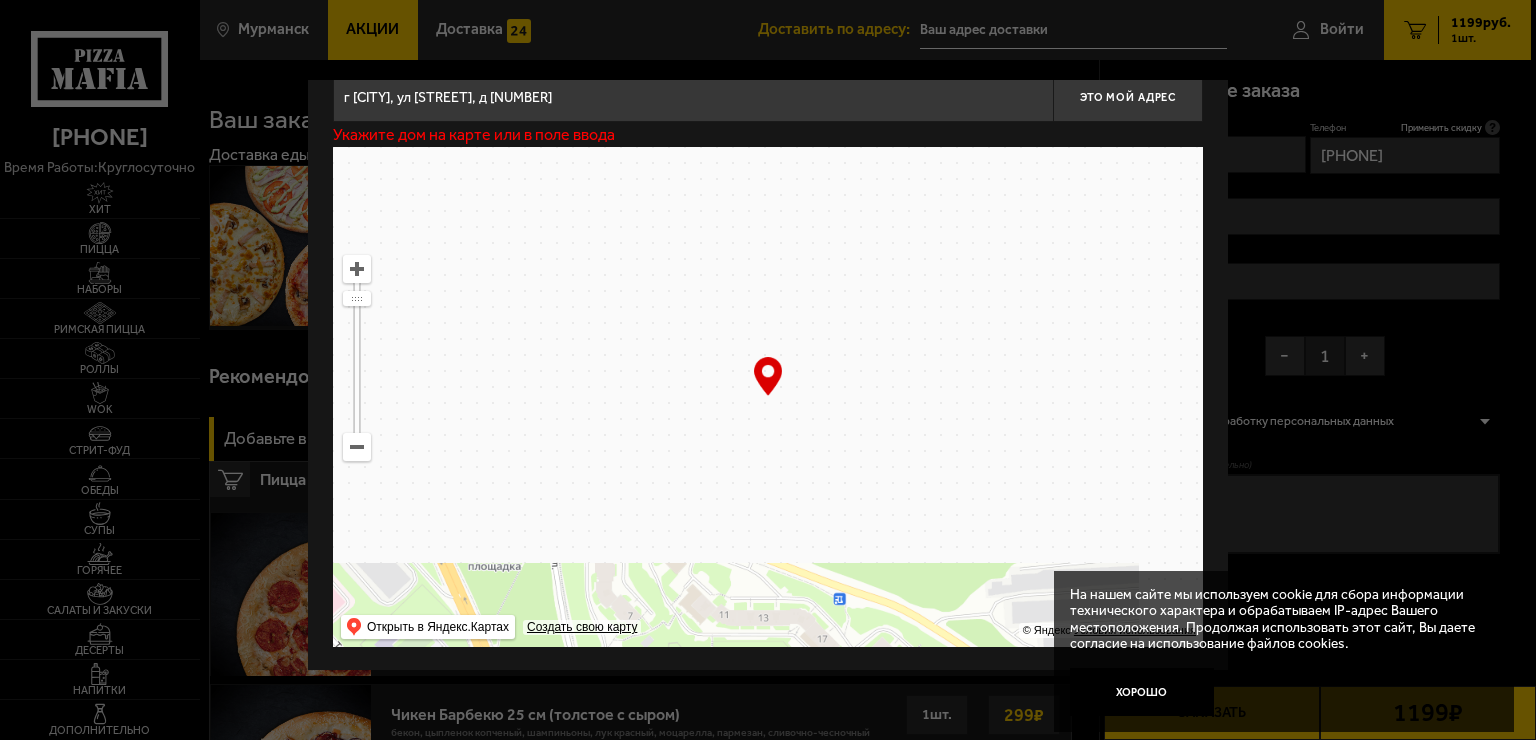 type on "[STREET]" 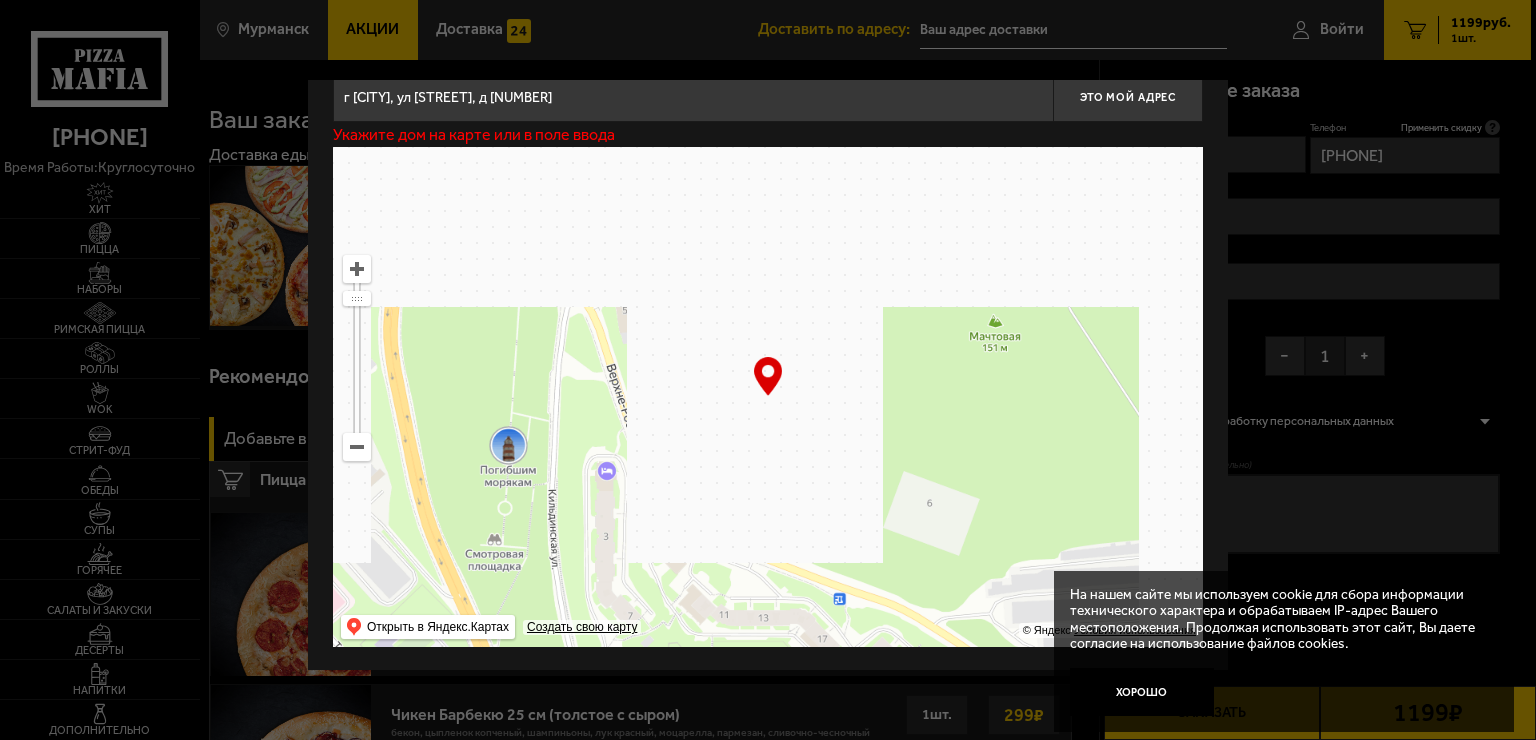 type on "[STREET]" 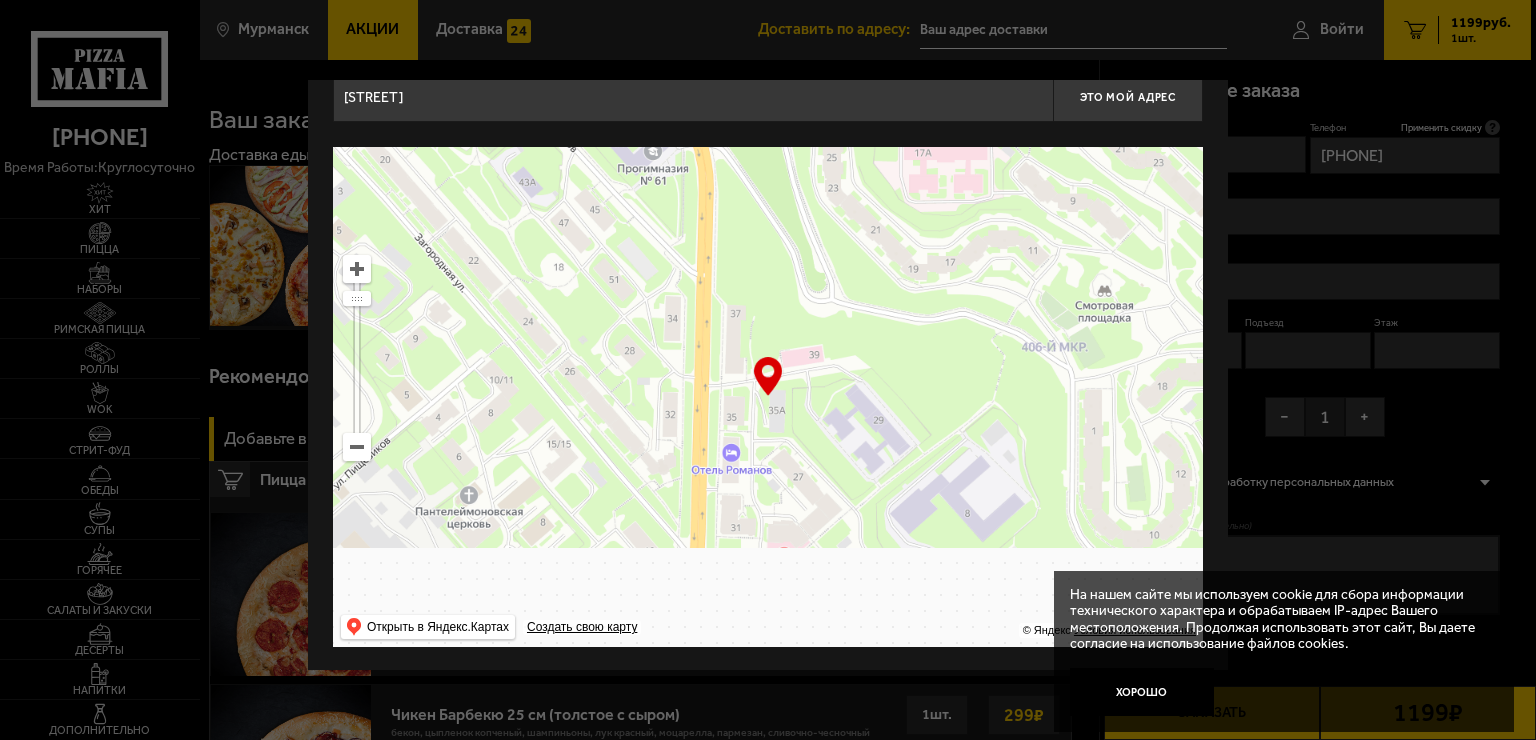 scroll, scrollTop: 34, scrollLeft: 0, axis: vertical 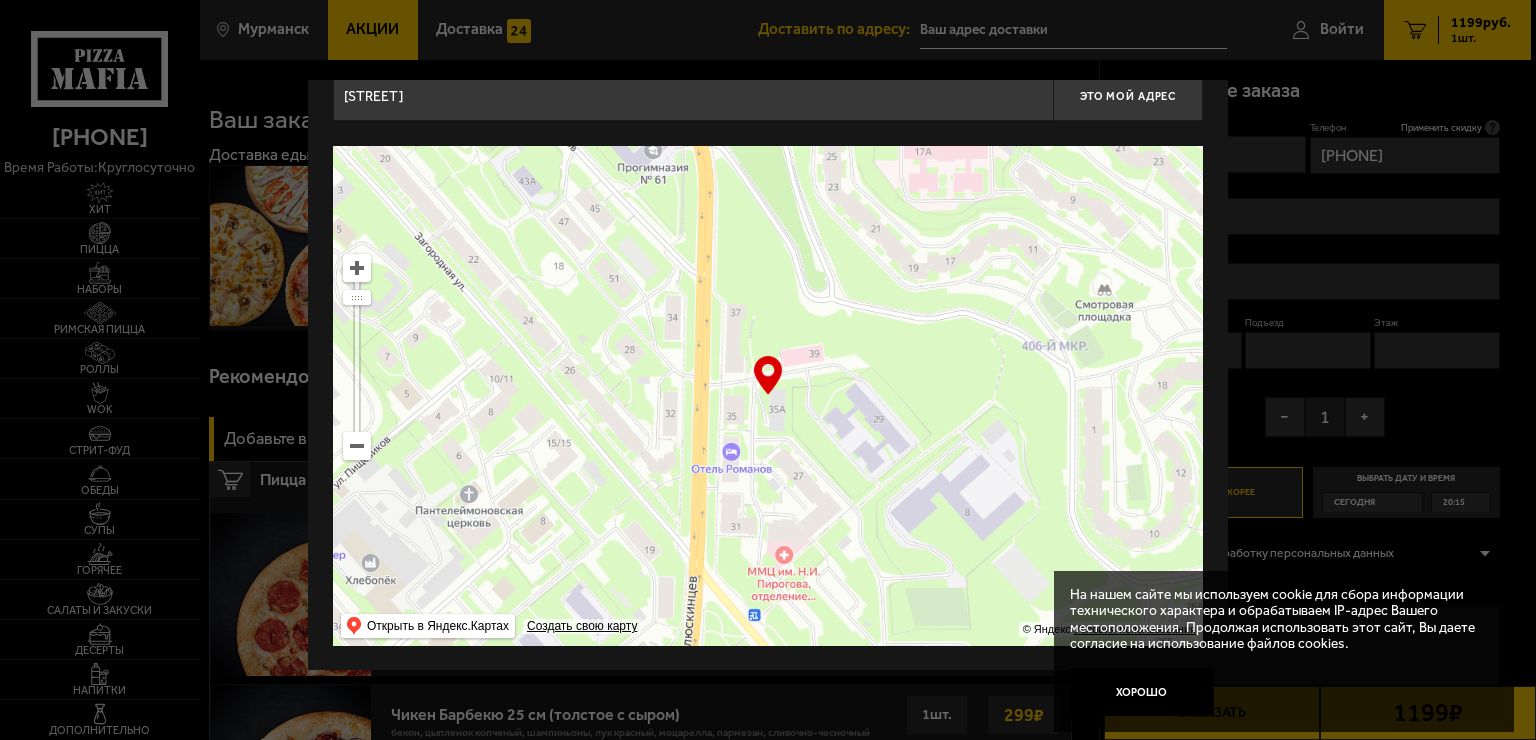 click on "[STREET]" at bounding box center (693, 96) 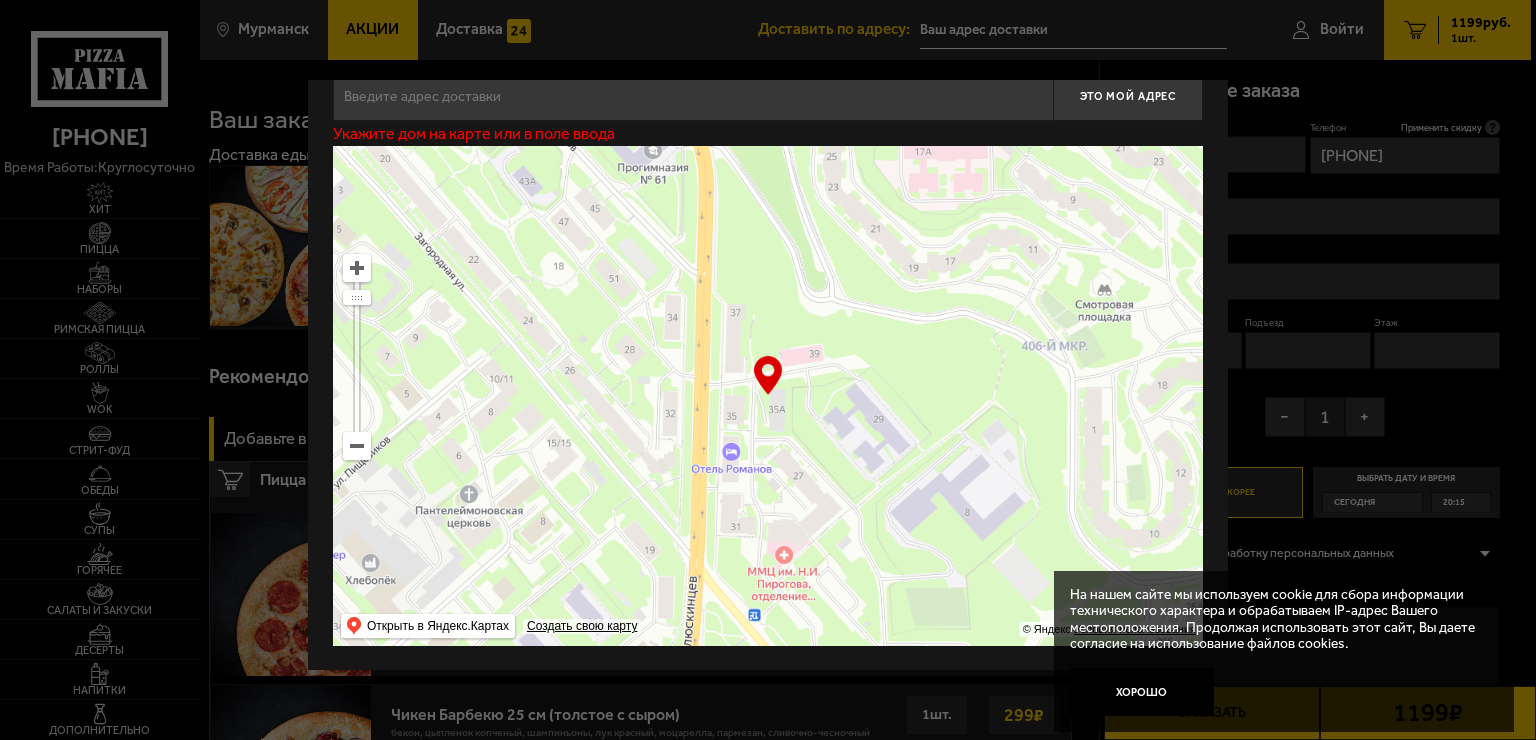 click at bounding box center (693, 96) 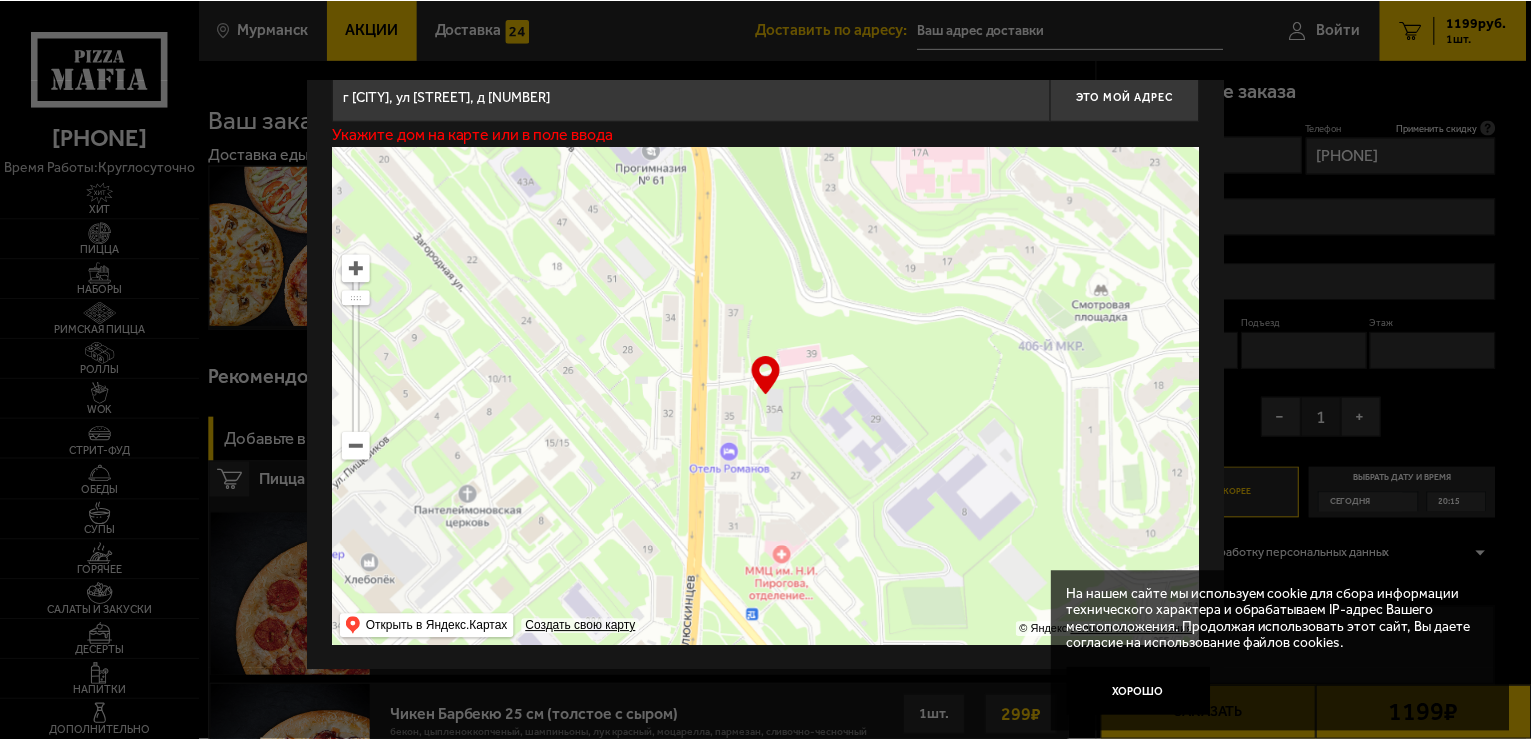 scroll, scrollTop: 33, scrollLeft: 0, axis: vertical 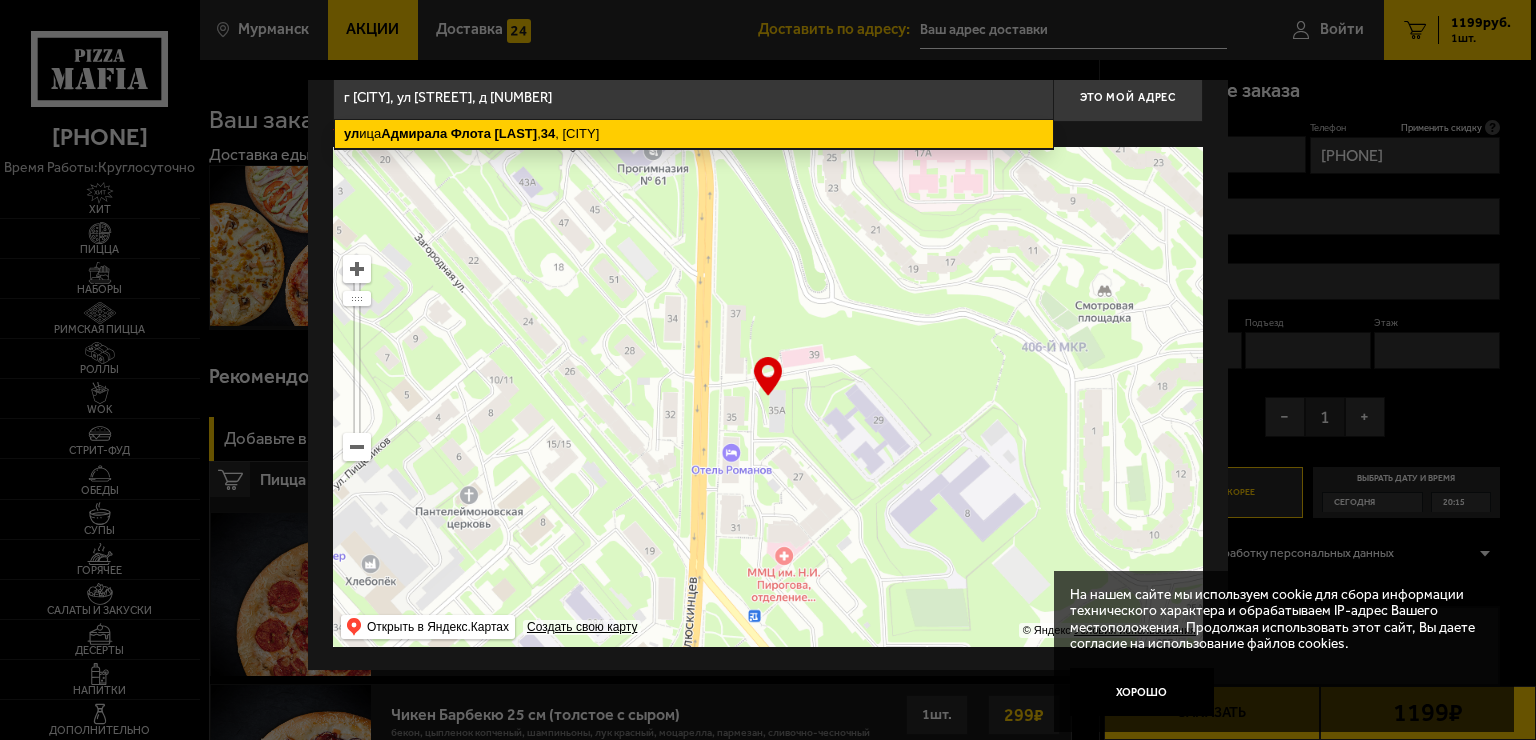 click on "[STREET] , [NUMBER] , [CITY]" at bounding box center (694, 134) 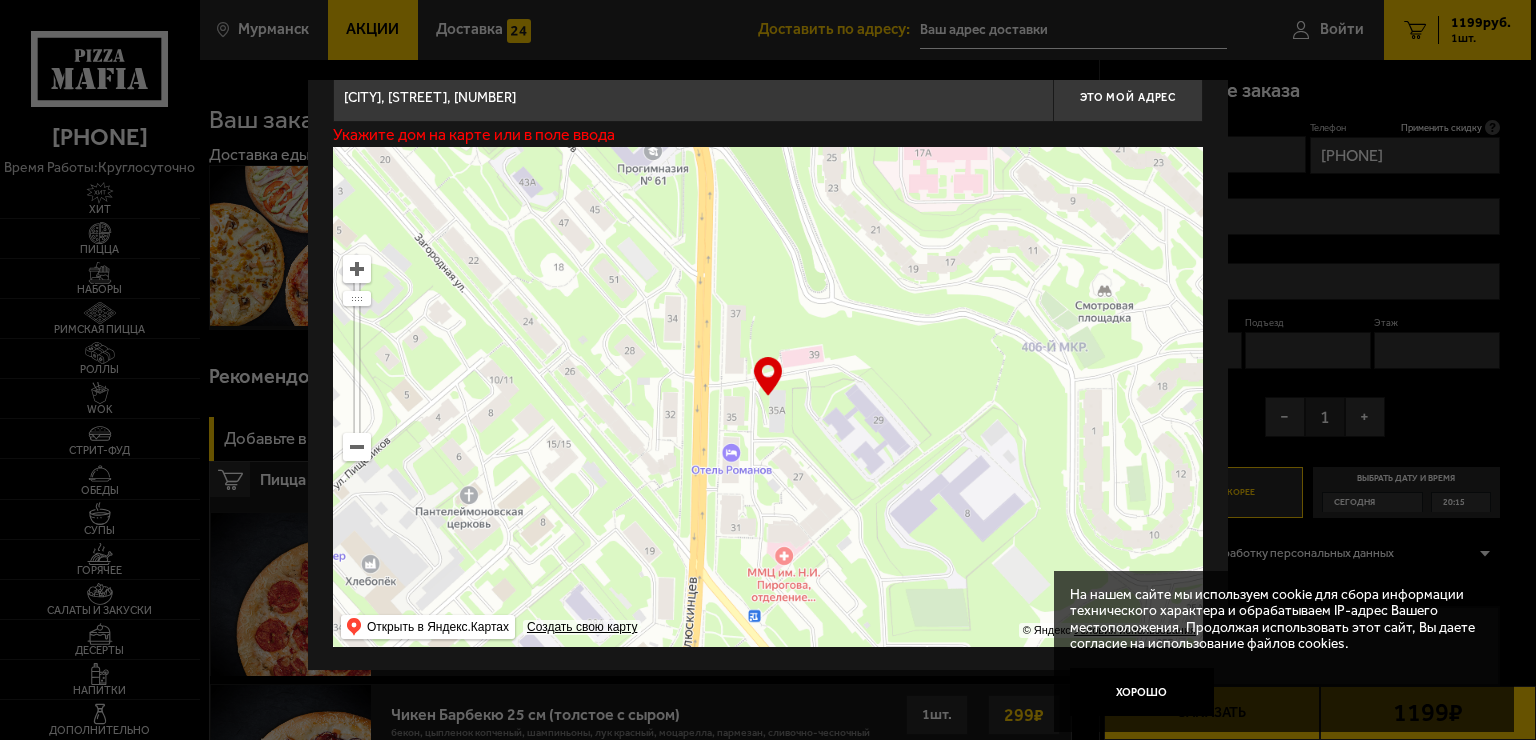 type on "[STREET], [NUMBER]" 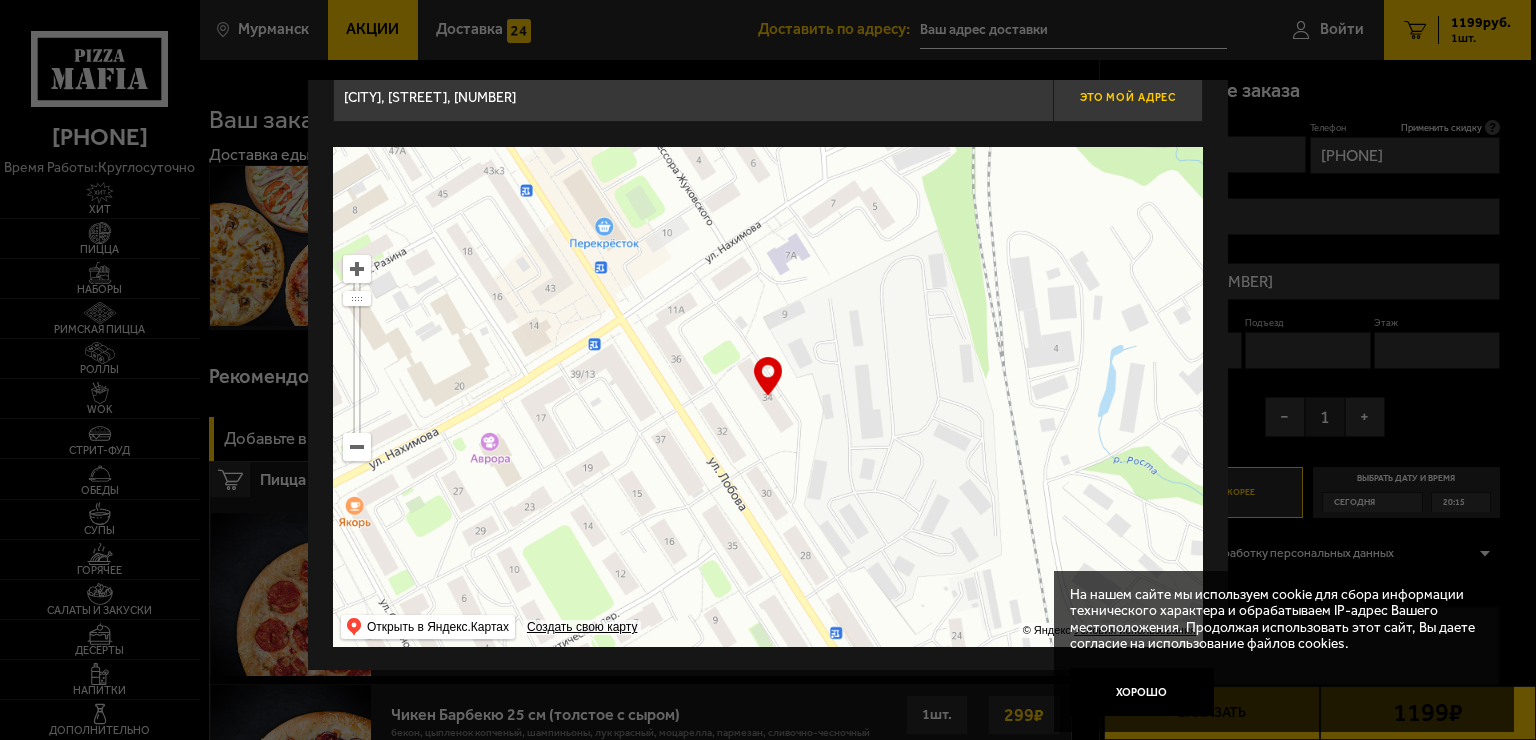 click on "Это мой адрес" at bounding box center (1128, 97) 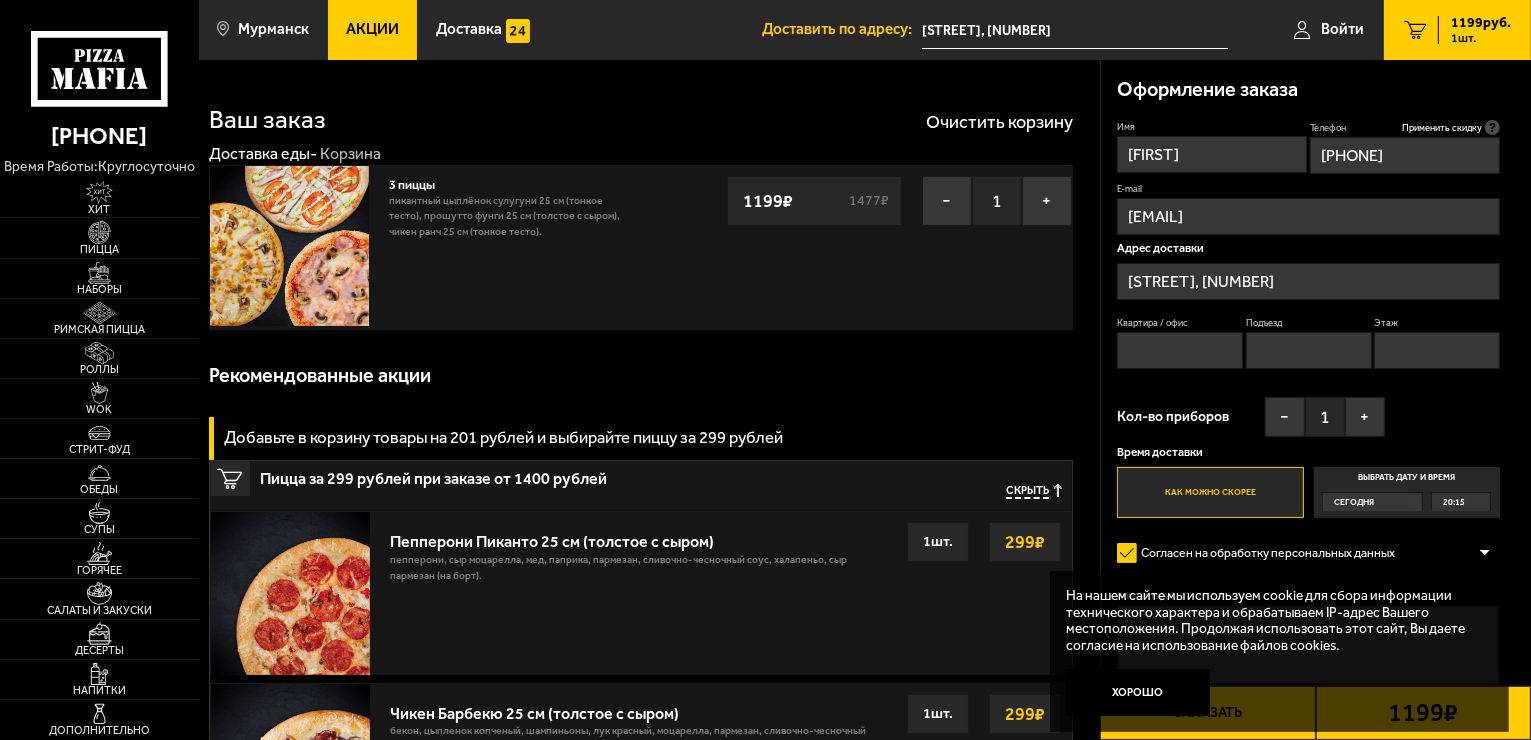 click on "Квартира / офис" at bounding box center (1180, 350) 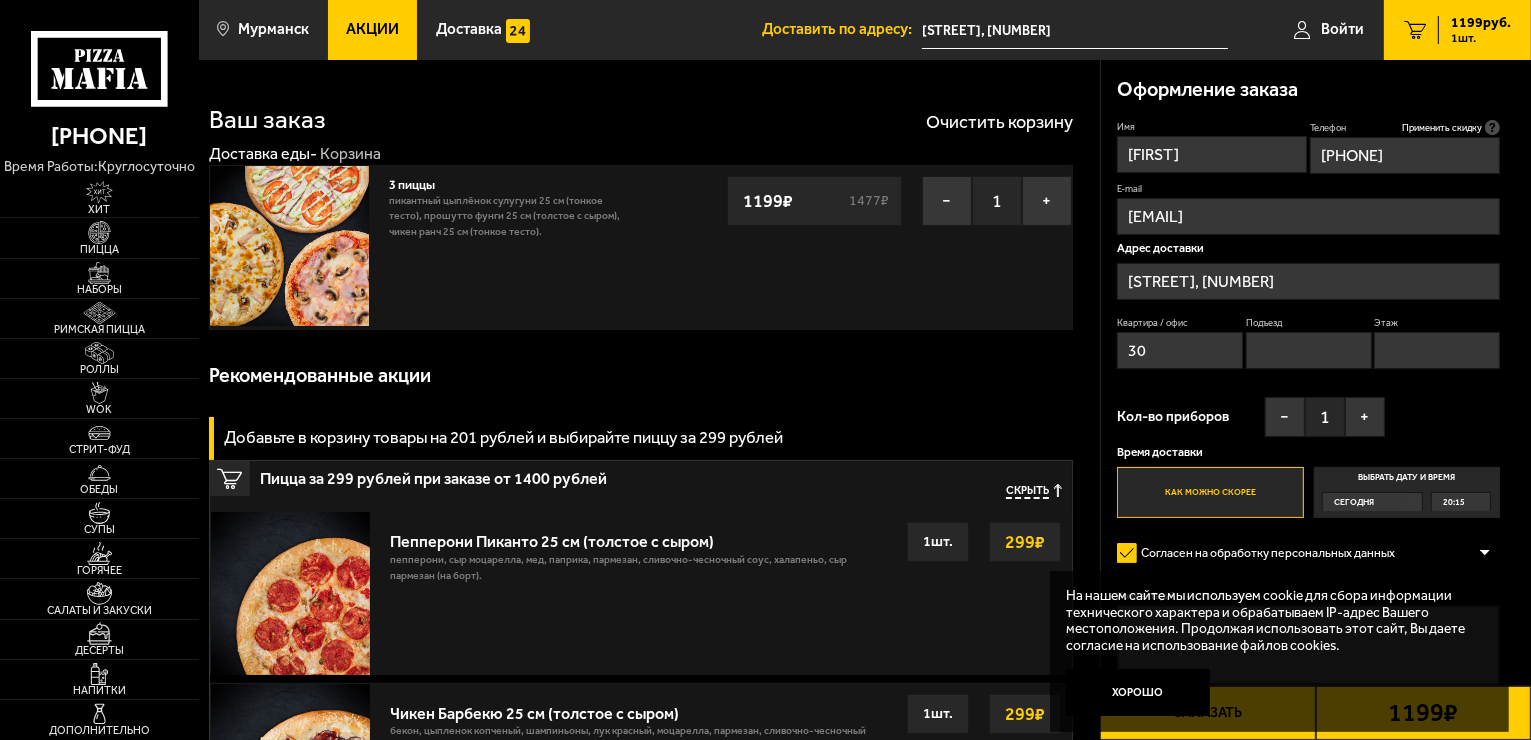 click on "Подъезд" at bounding box center (1309, 350) 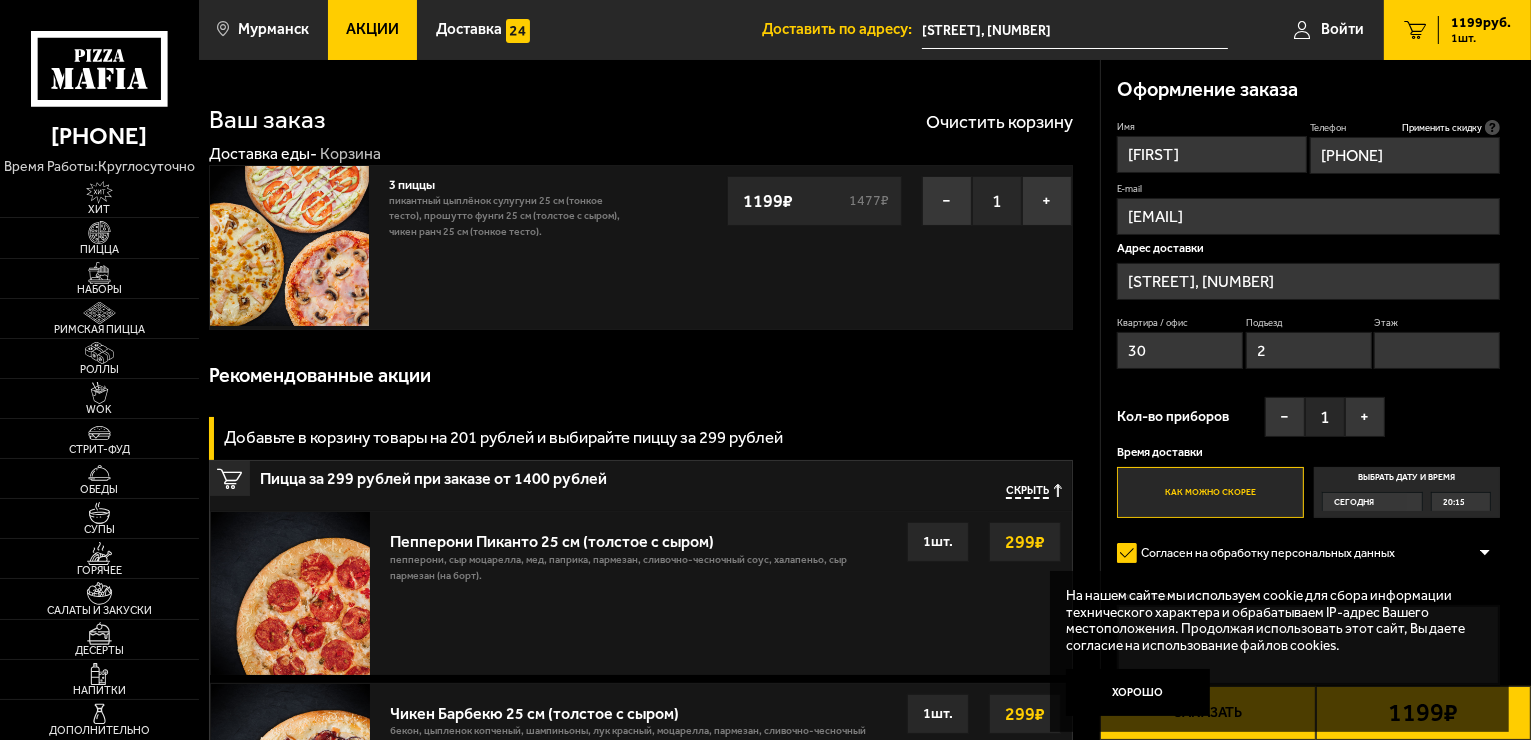 click on "Этаж" at bounding box center [1437, 350] 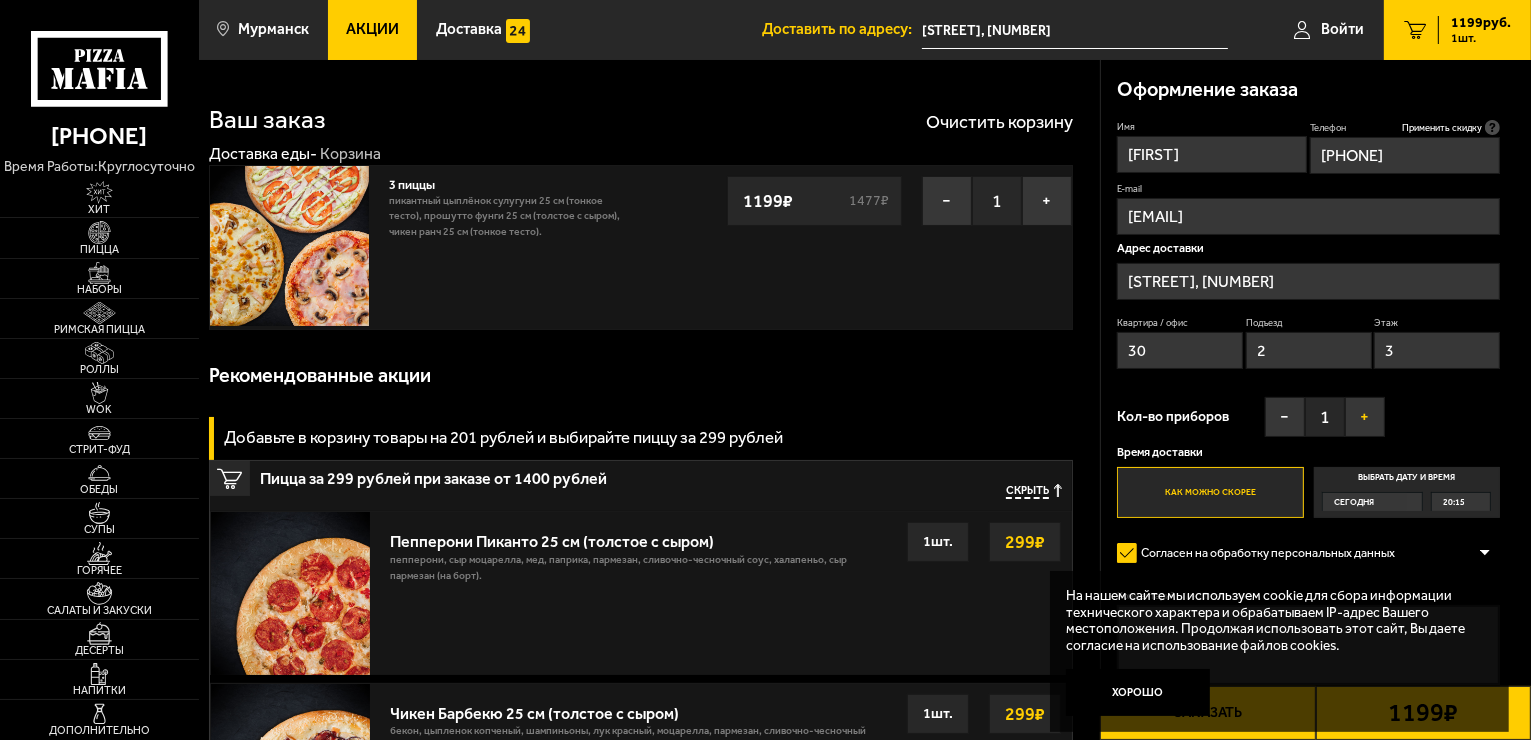 click on "+" at bounding box center [1365, 417] 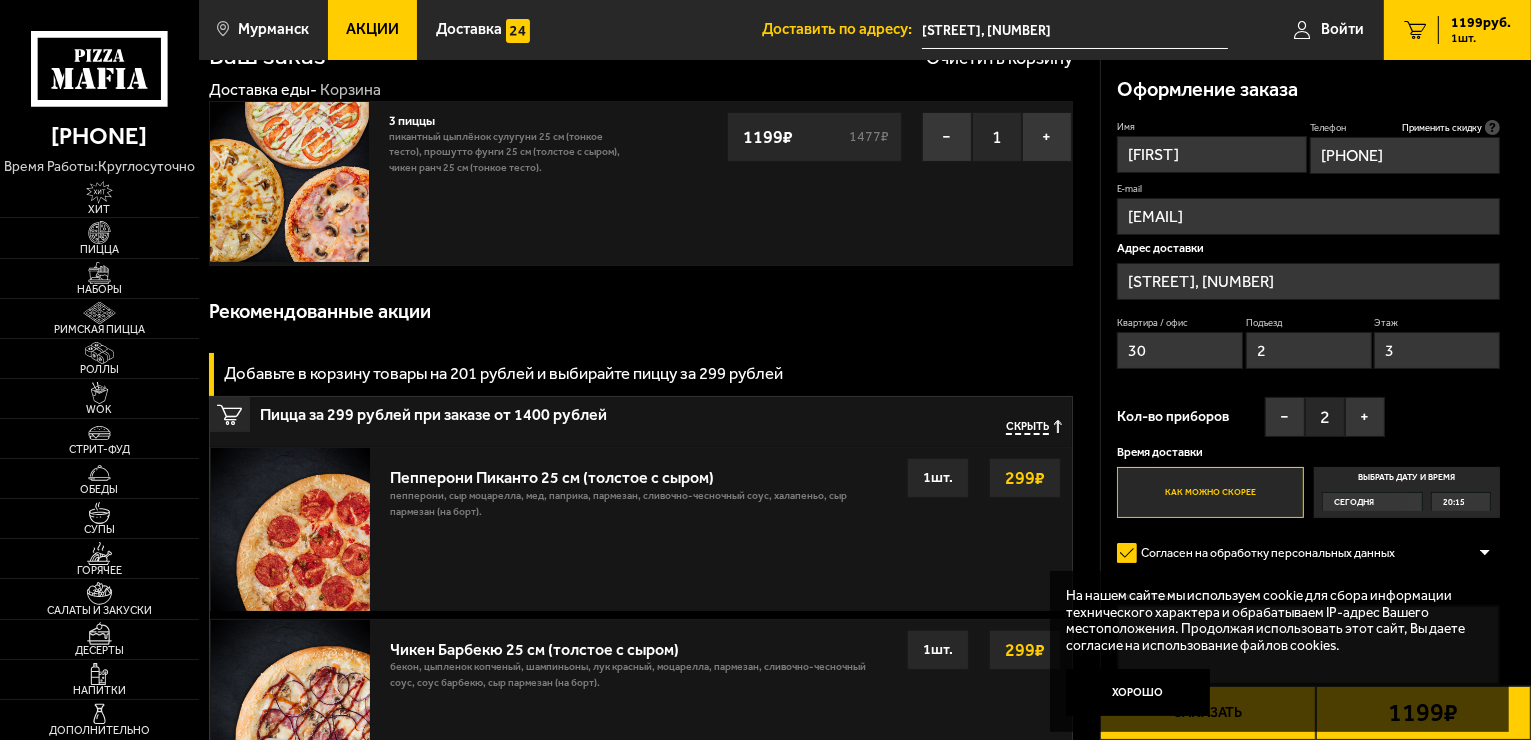 scroll, scrollTop: 100, scrollLeft: 0, axis: vertical 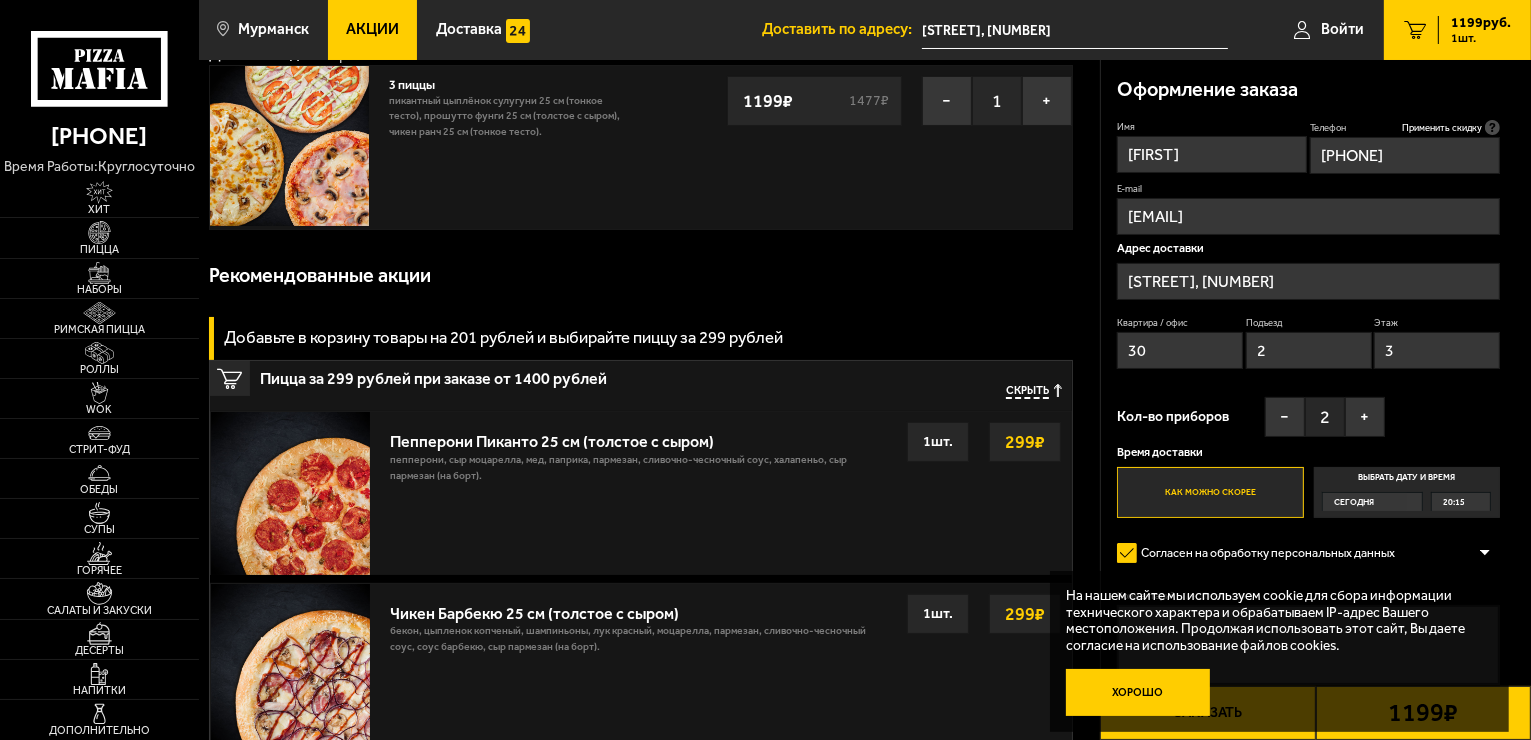 click on "Хорошо" at bounding box center [1138, 693] 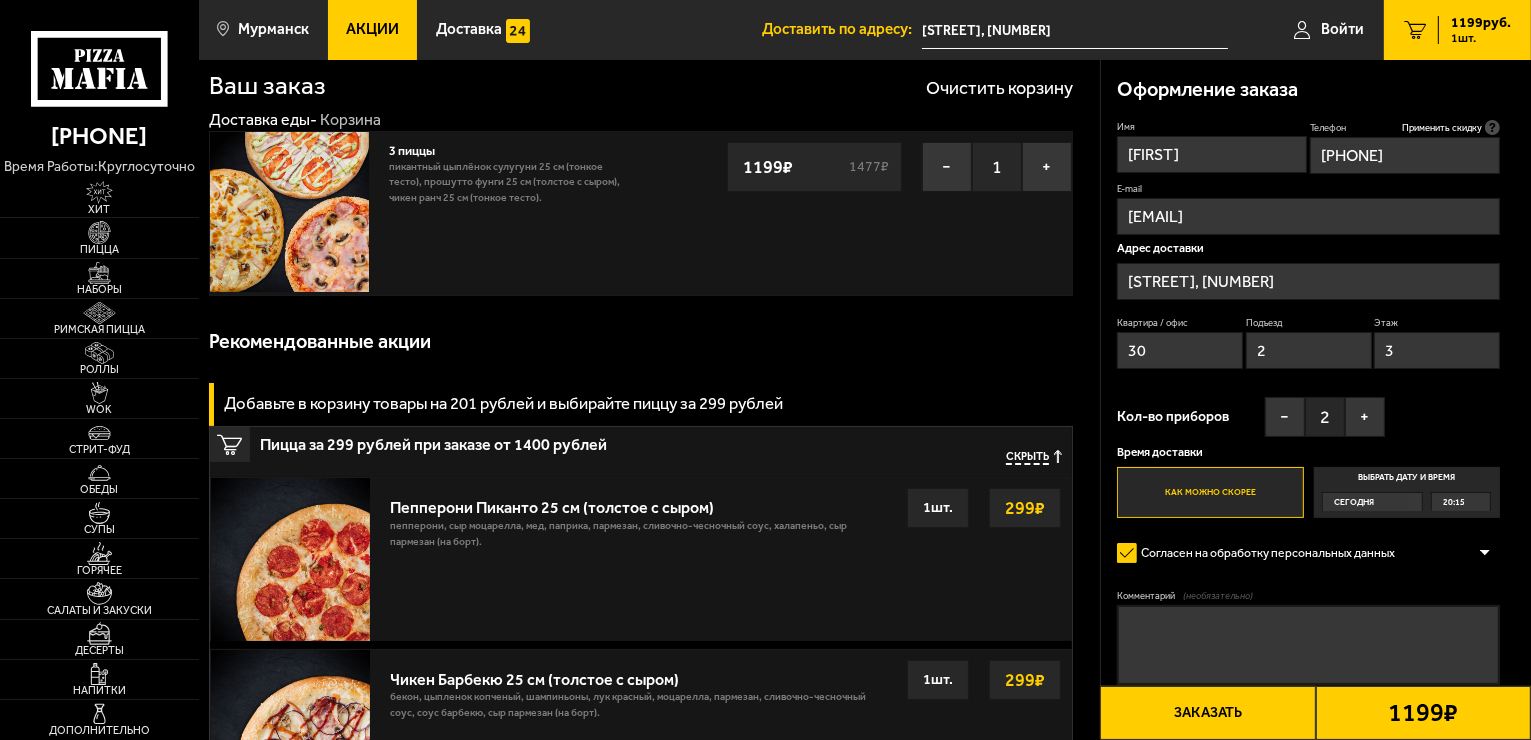 scroll, scrollTop: 0, scrollLeft: 0, axis: both 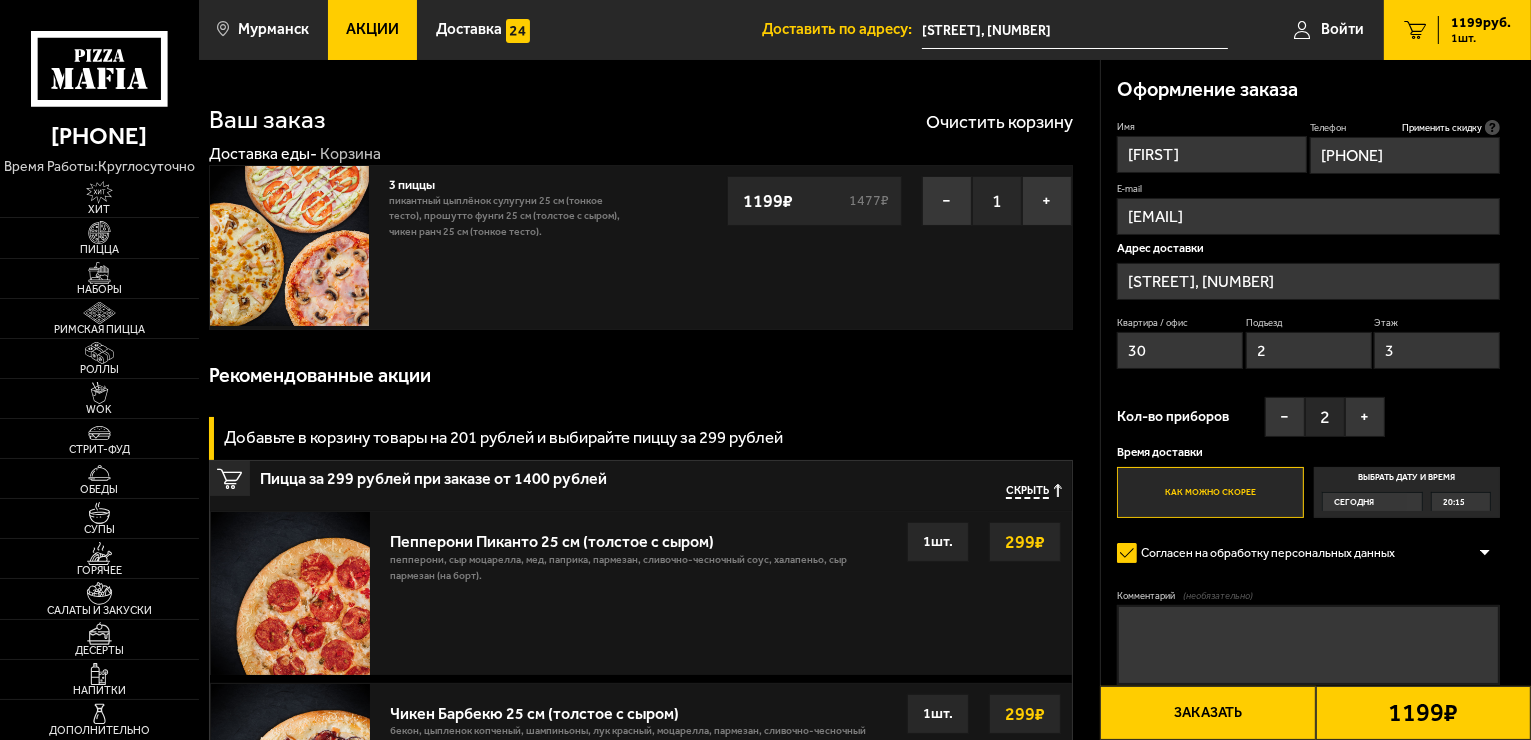click on "Заказать" at bounding box center (1207, 713) 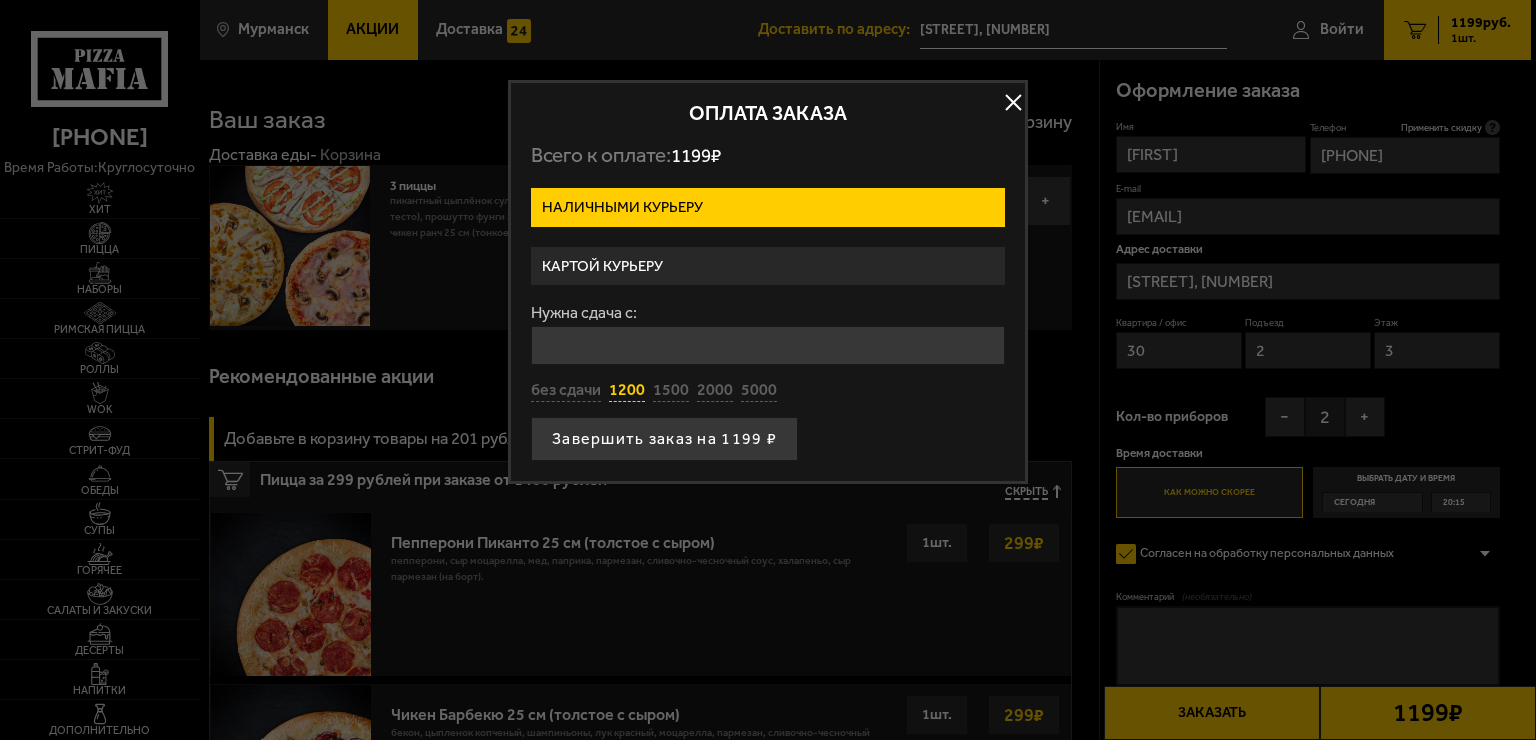 click on "1200" at bounding box center [627, 391] 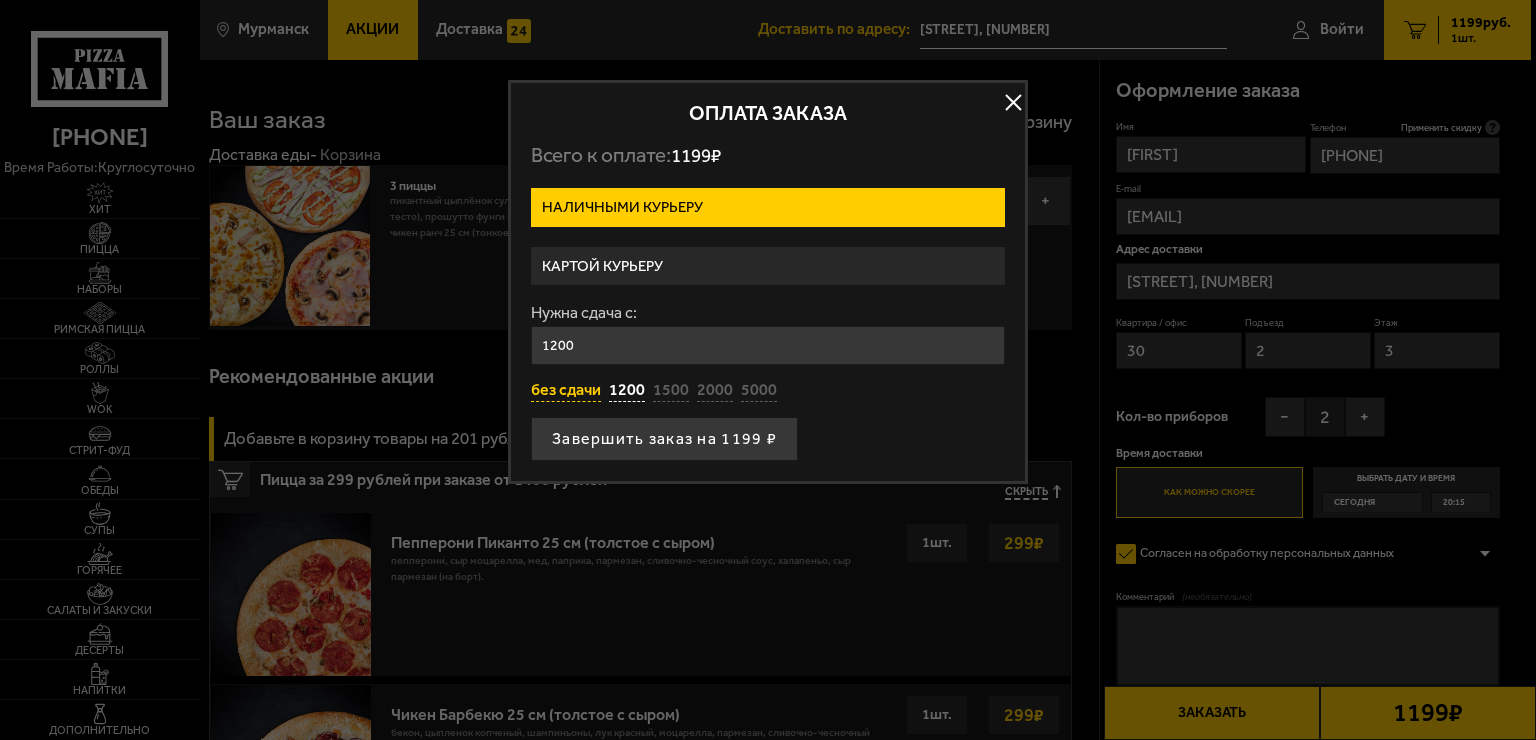 click on "без сдачи" at bounding box center (566, 391) 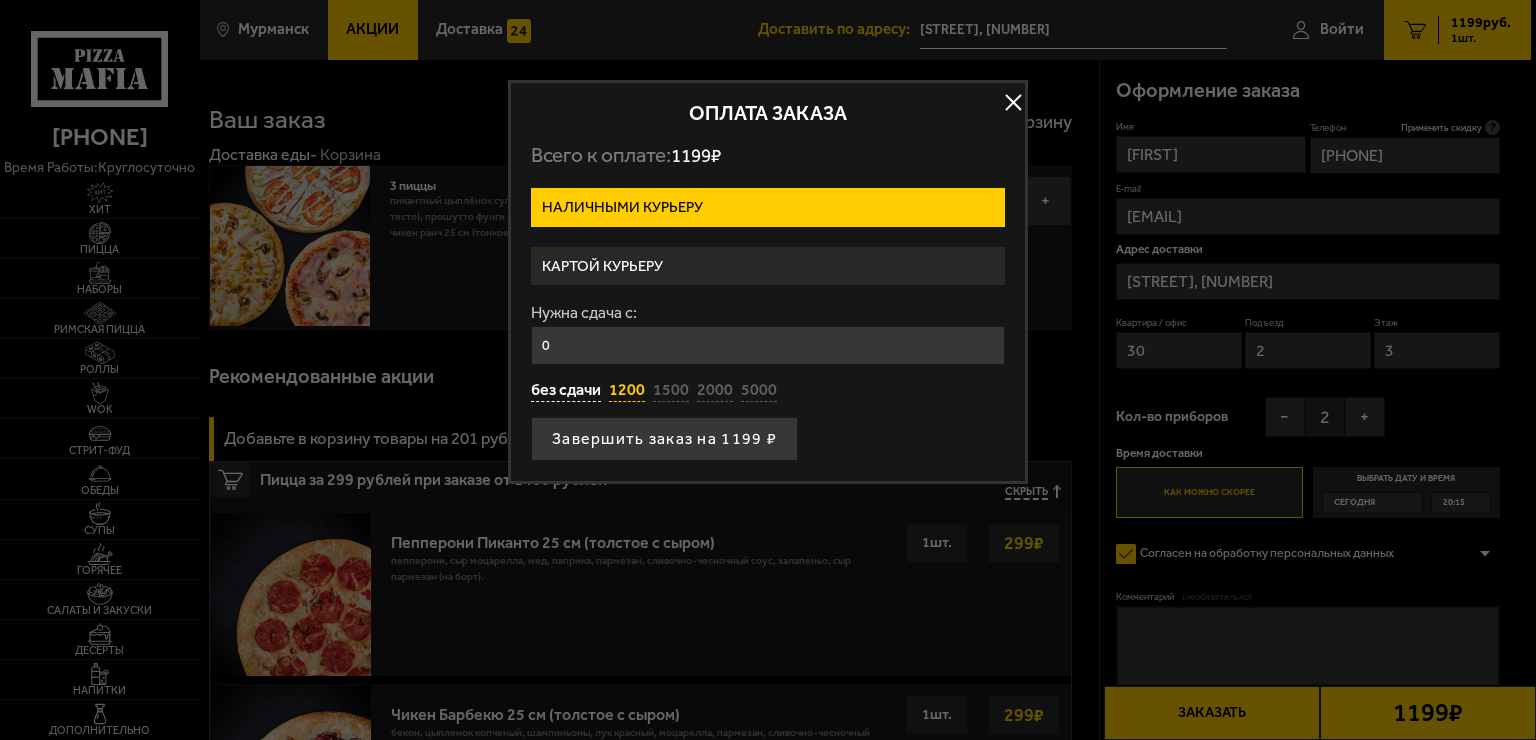 click on "1200" at bounding box center (627, 391) 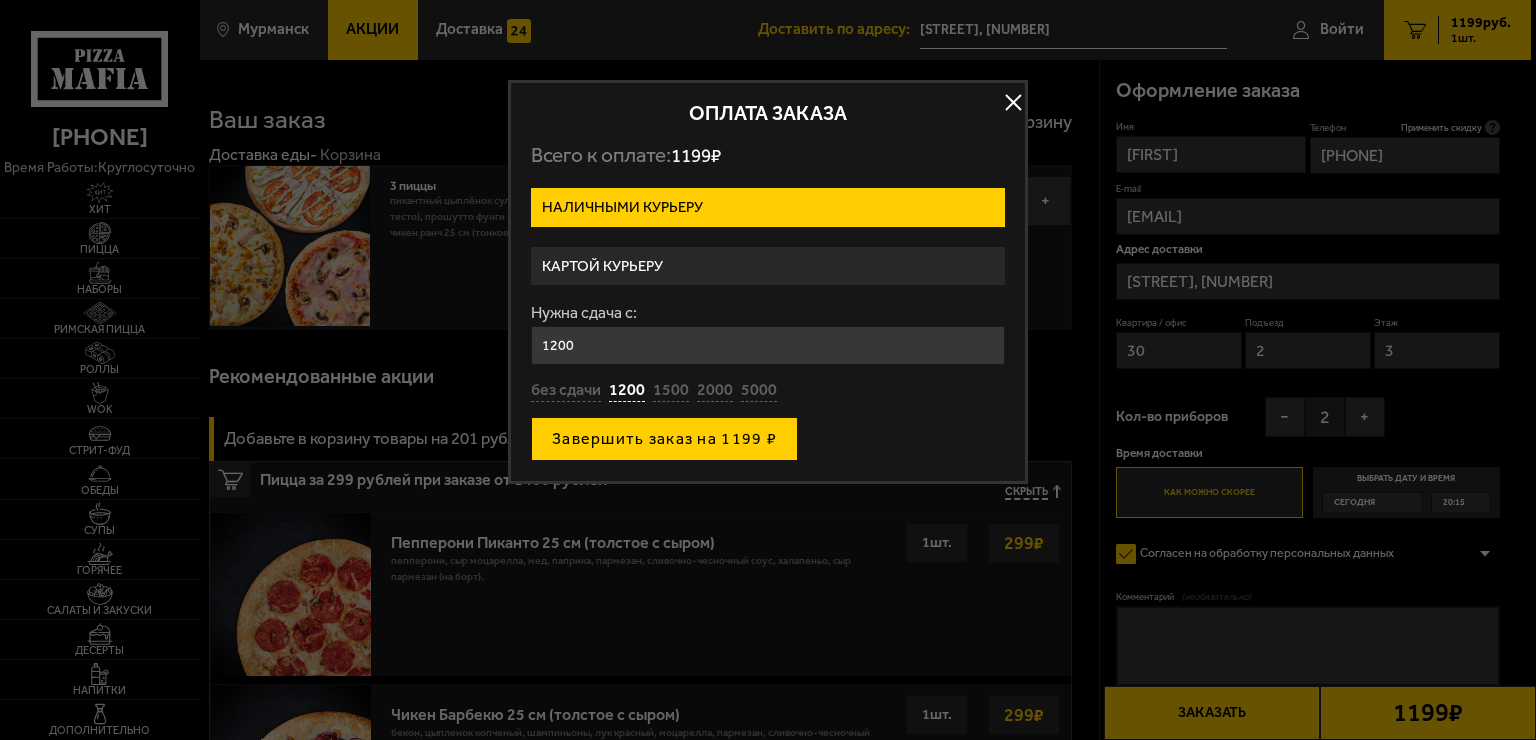 click on "Завершить заказ на 1199 ₽" at bounding box center (664, 439) 